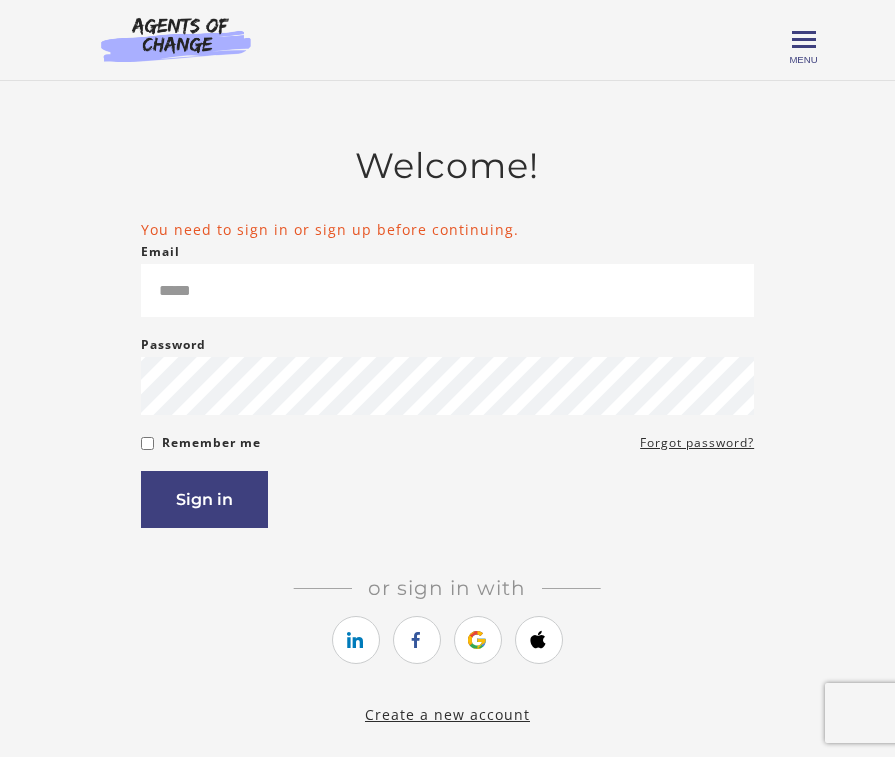 scroll, scrollTop: 0, scrollLeft: 0, axis: both 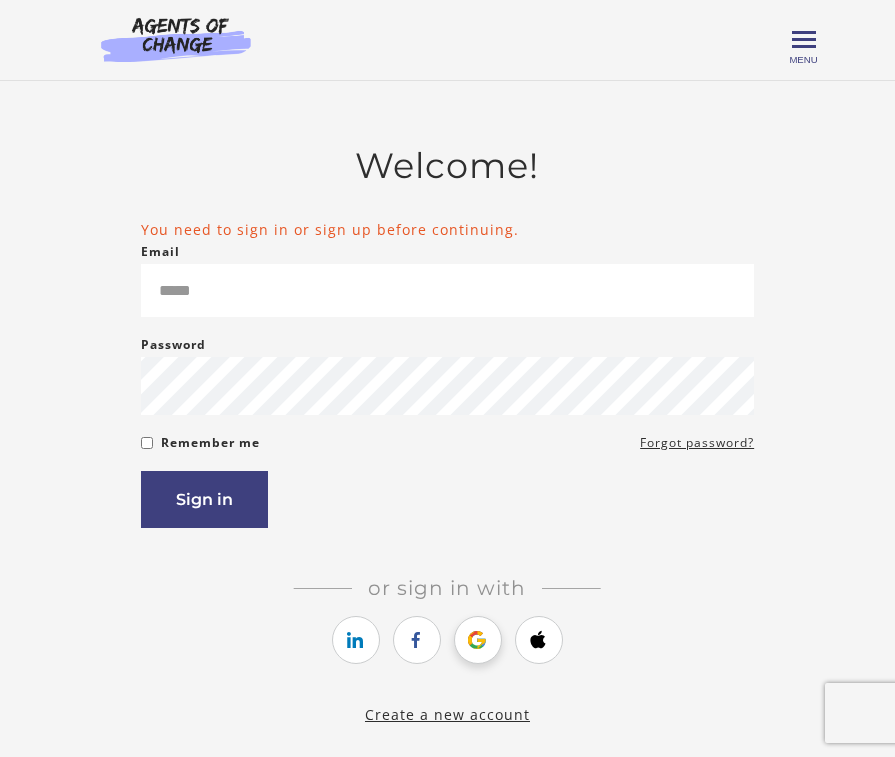 click at bounding box center [477, 640] 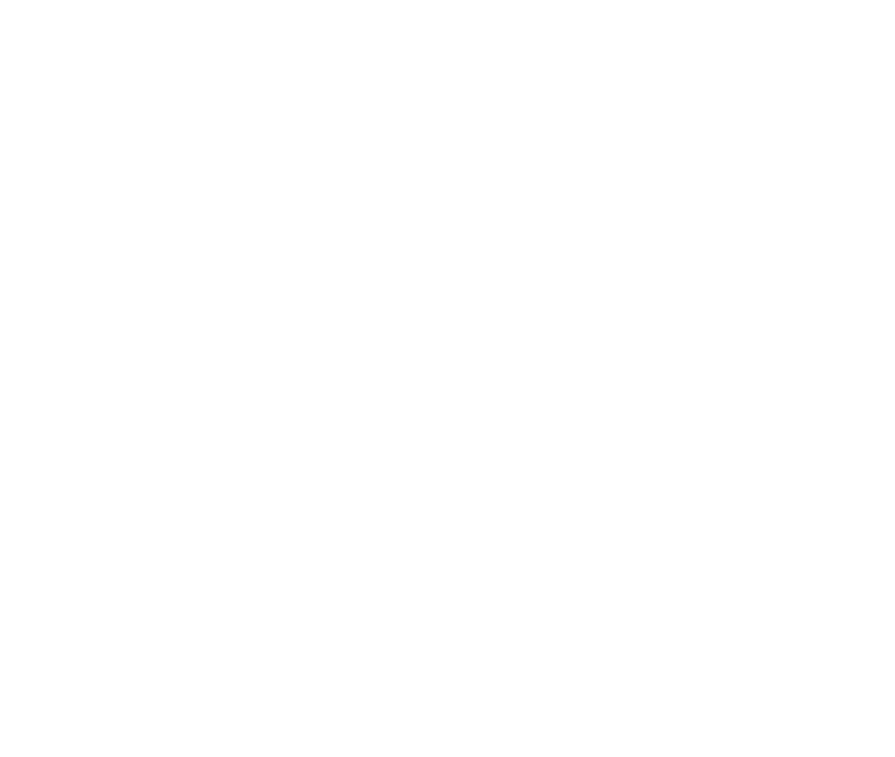 scroll, scrollTop: 0, scrollLeft: 0, axis: both 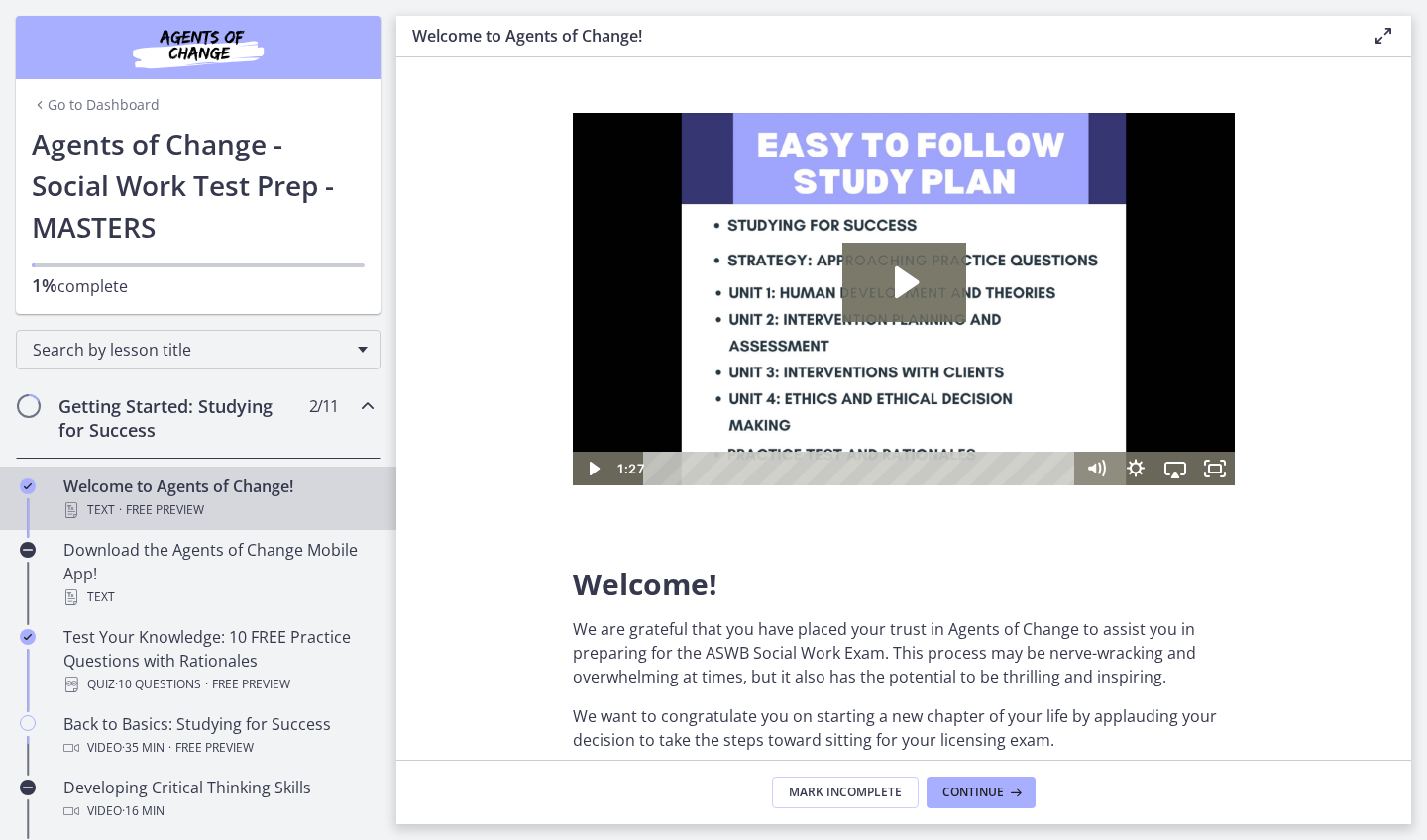 click at bounding box center [1383, 36] 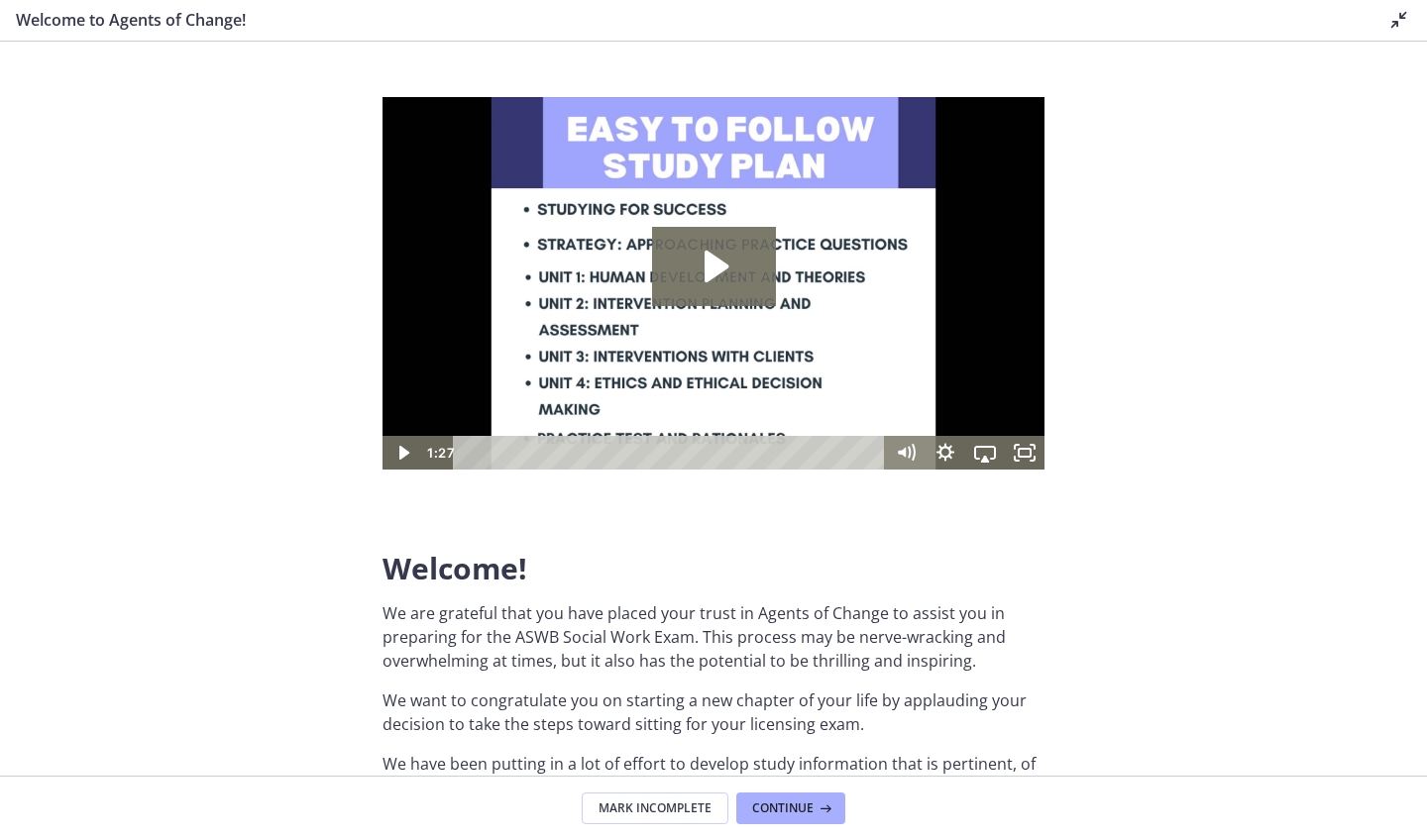 click at bounding box center [1399, 20] 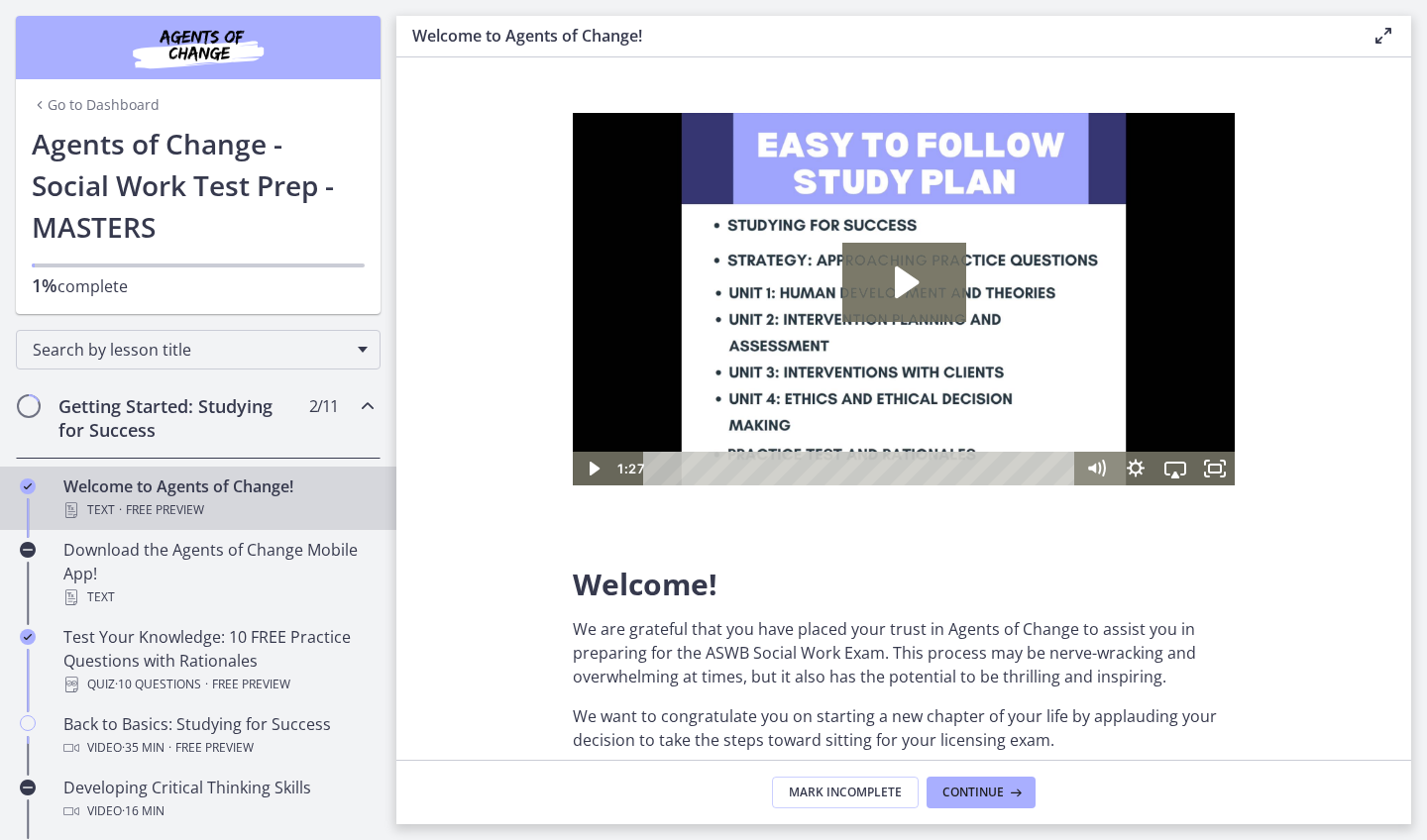 click at bounding box center (198, 48) 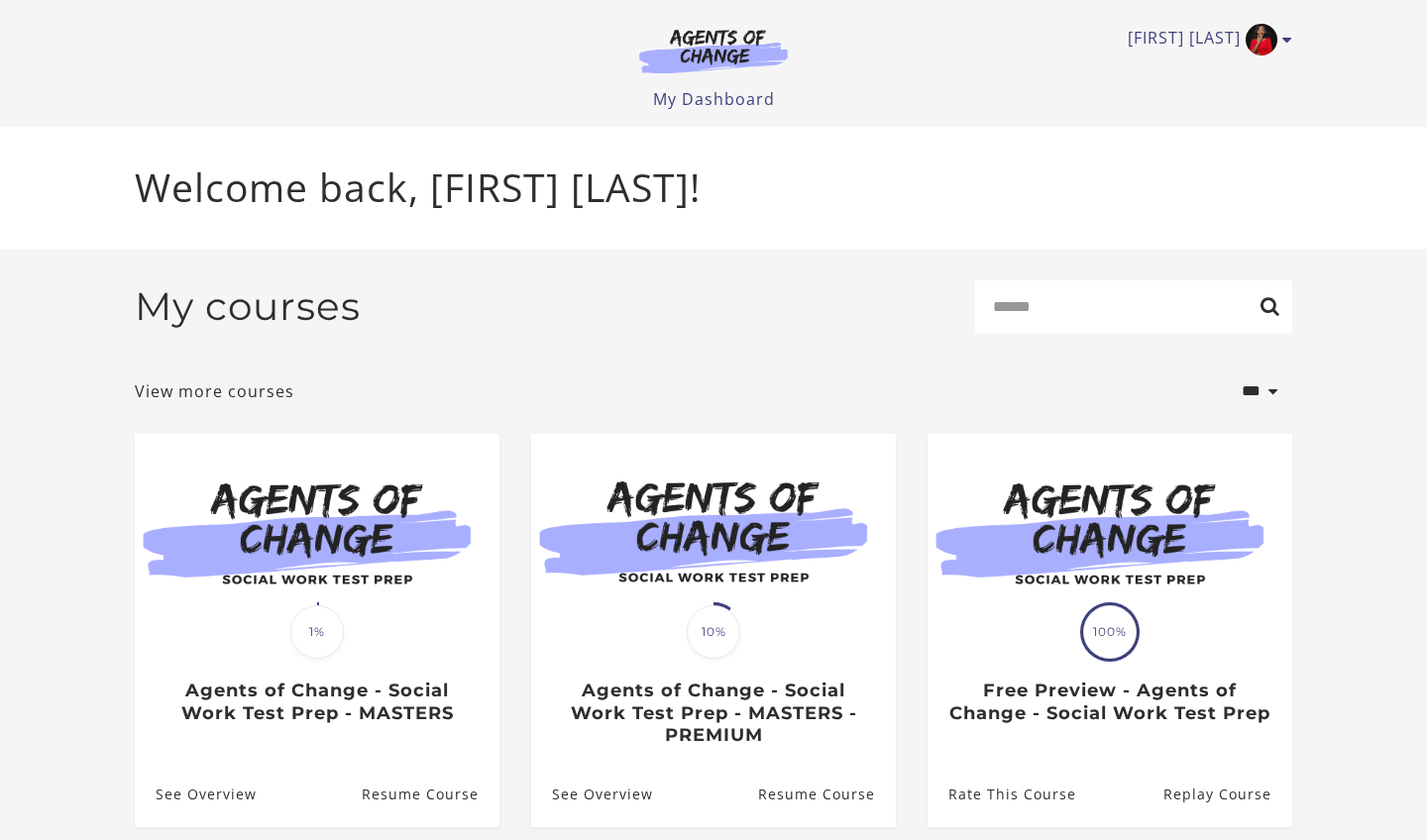 scroll, scrollTop: 0, scrollLeft: 0, axis: both 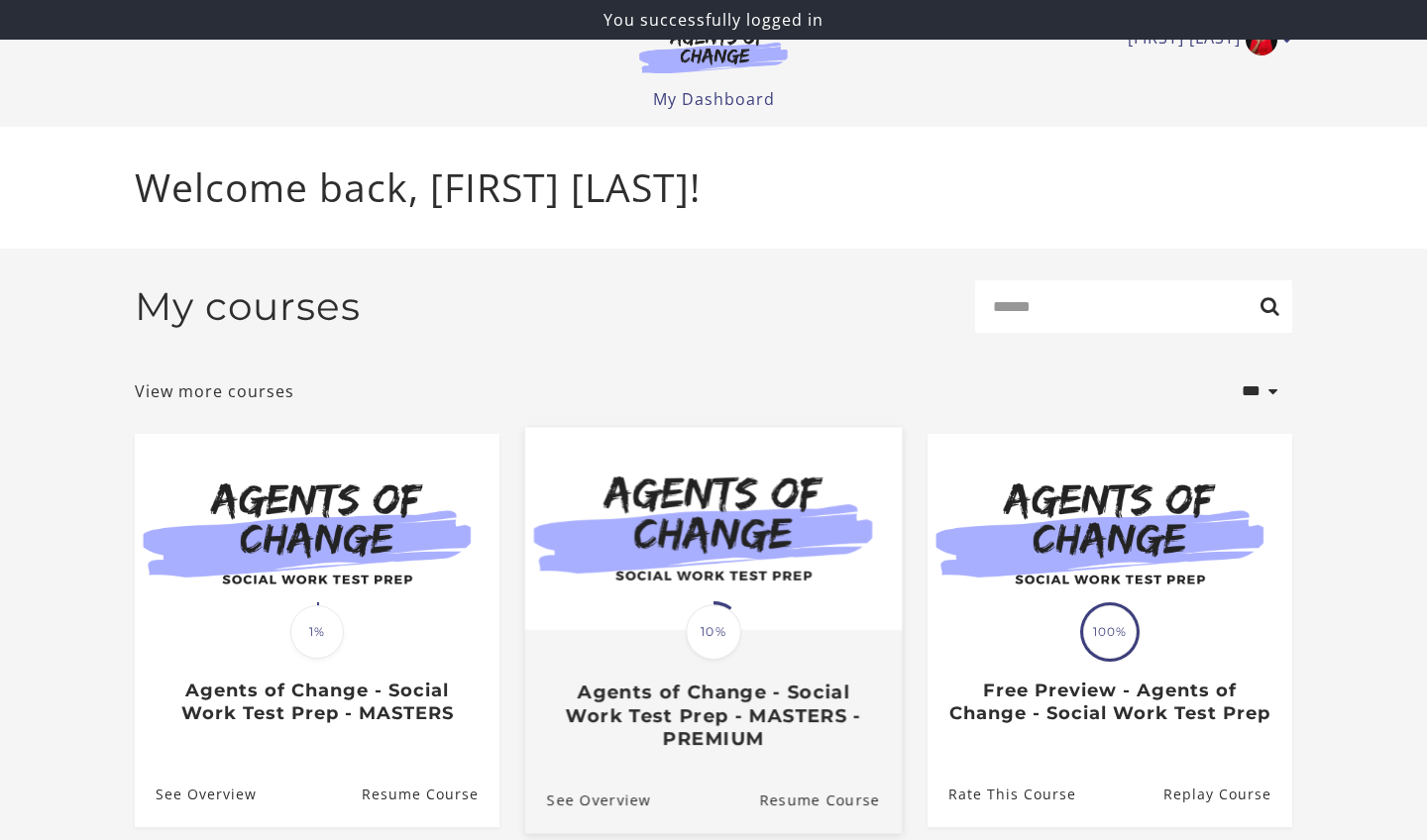 click at bounding box center (714, 528) 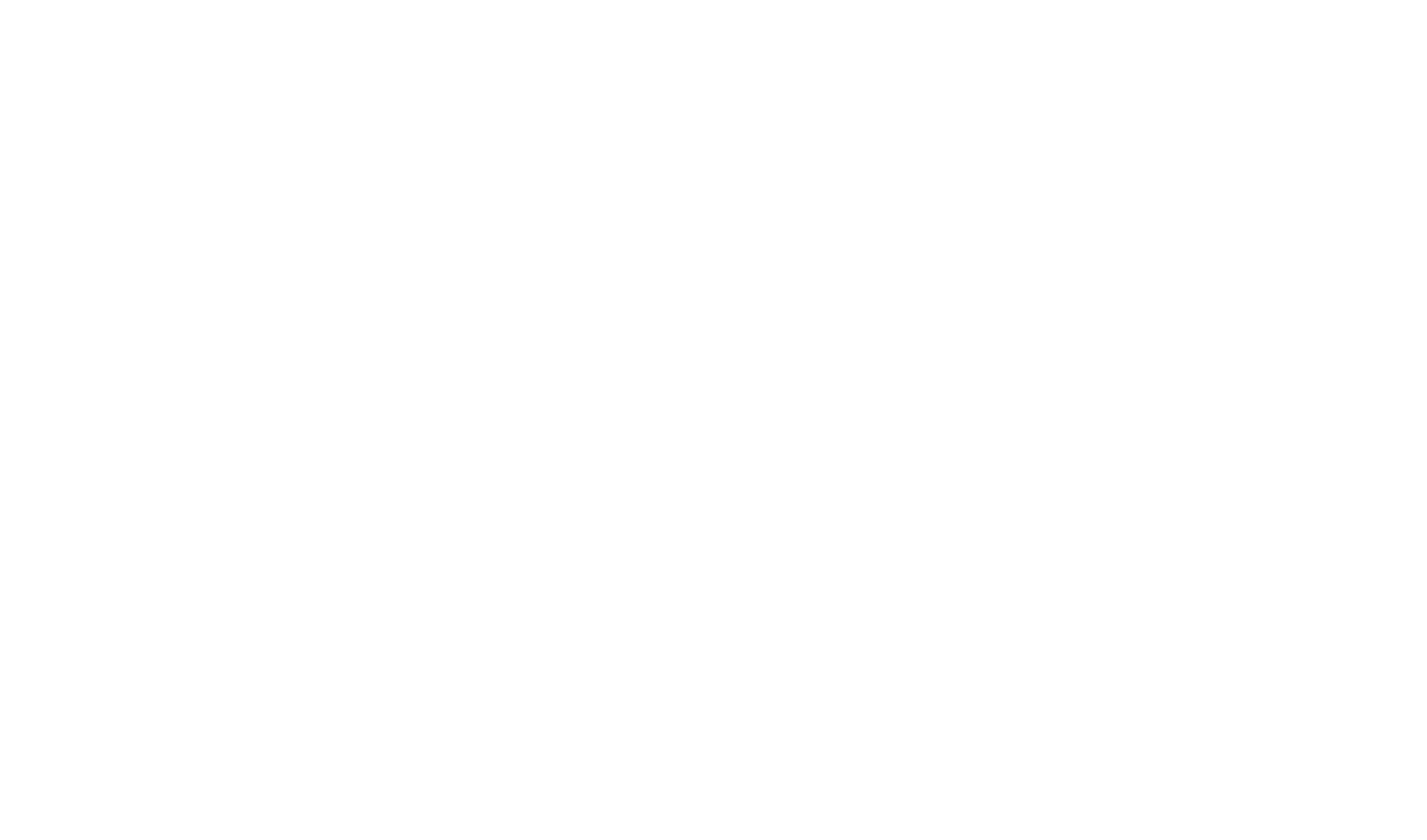 scroll, scrollTop: 0, scrollLeft: 0, axis: both 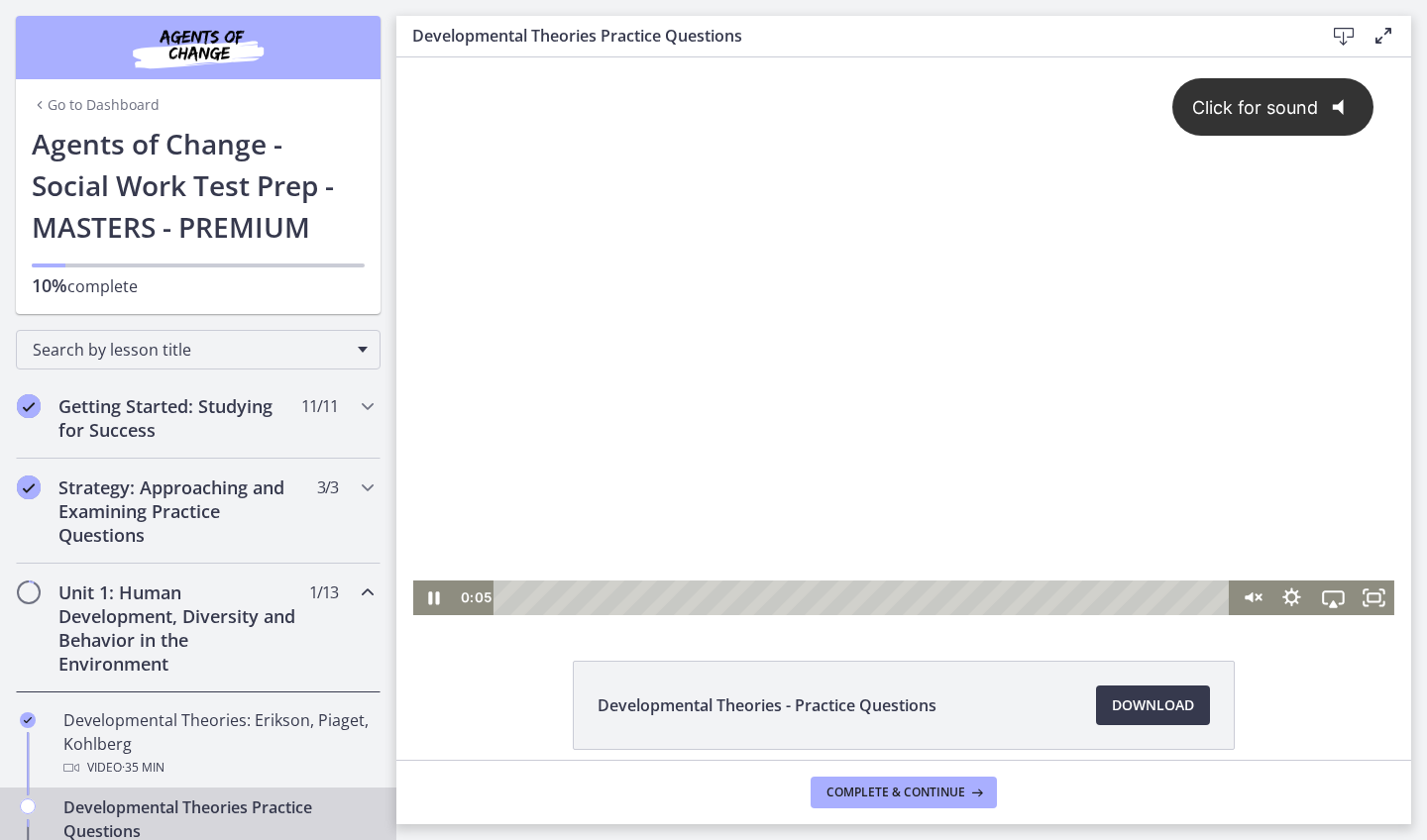 click on "Click for sound
@keyframes VOLUME_SMALL_WAVE_FLASH {
0% { opacity: 0; }
33% { opacity: 1; }
66% { opacity: 1; }
100% { opacity: 0; }
}
@keyframes VOLUME_LARGE_WAVE_FLASH {
0% { opacity: 0; }
33% { opacity: 1; }
66% { opacity: 1; }
100% { opacity: 0; }
}
.volume__small-wave {
animation: VOLUME_SMALL_WAVE_FLASH 2s infinite;
opacity: 0;
}
.volume__large-wave {
animation: VOLUME_LARGE_WAVE_FLASH 2s infinite .3s;
opacity: 0;
}" at bounding box center (904, 319) 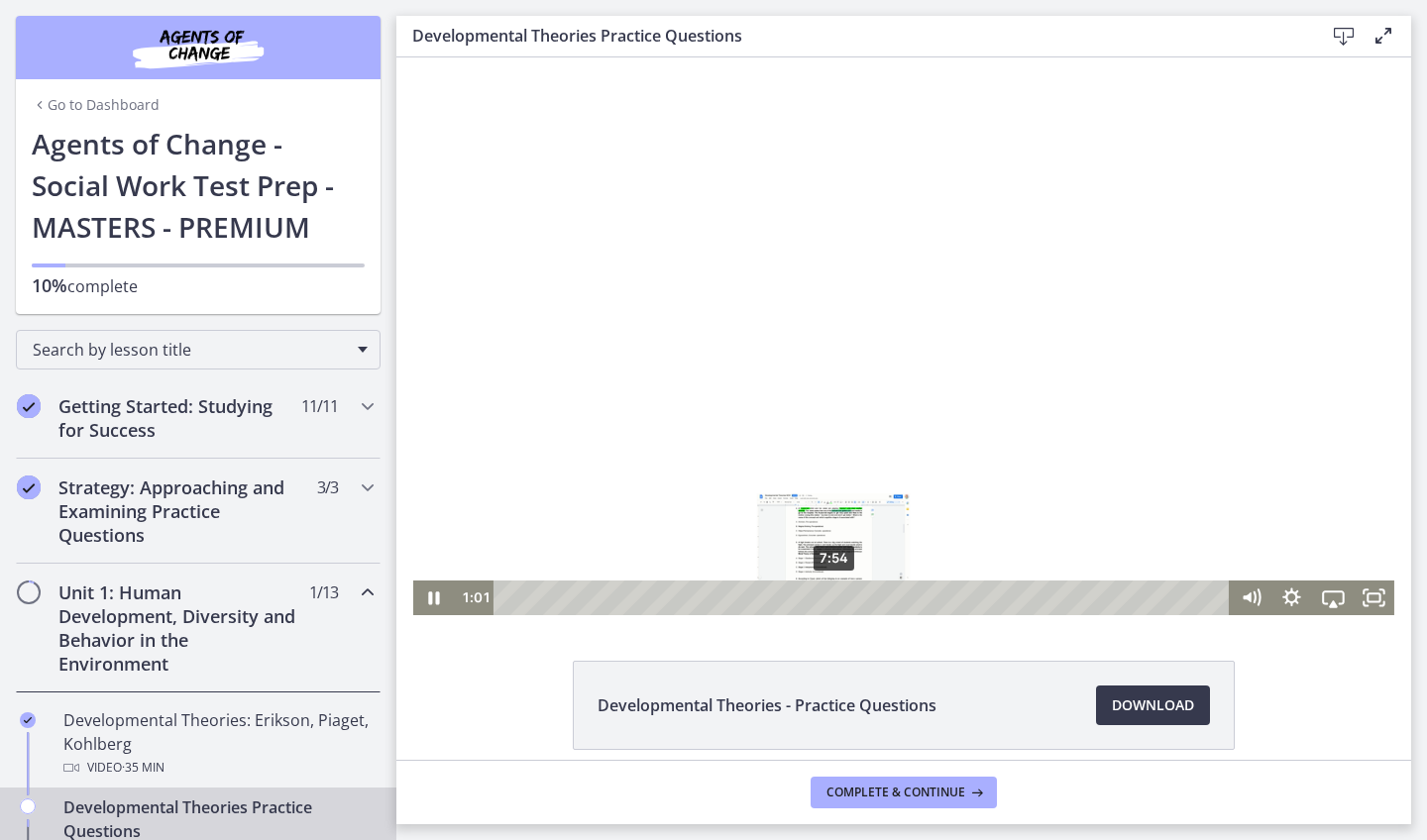 click at bounding box center [904, 336] 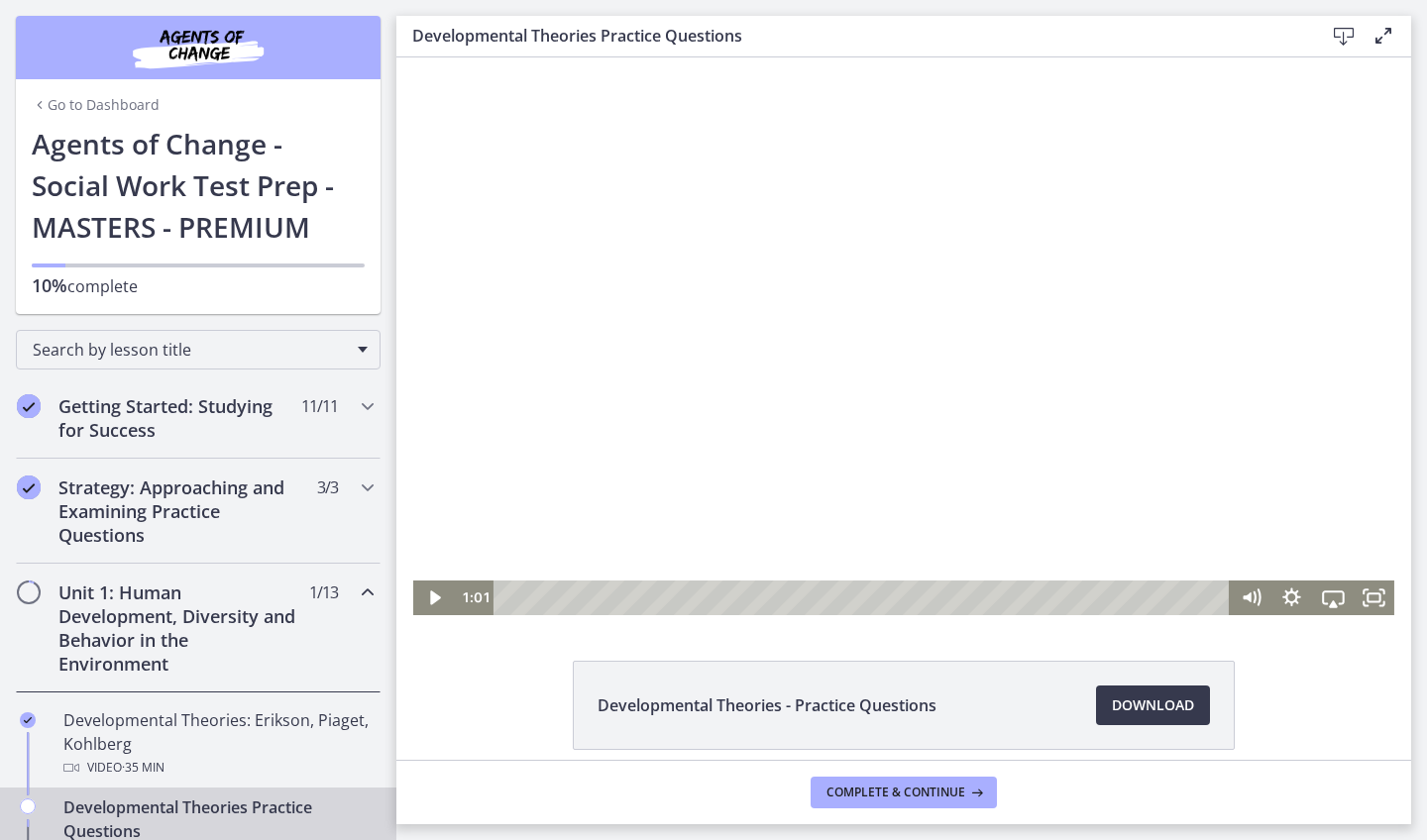 click at bounding box center (904, 336) 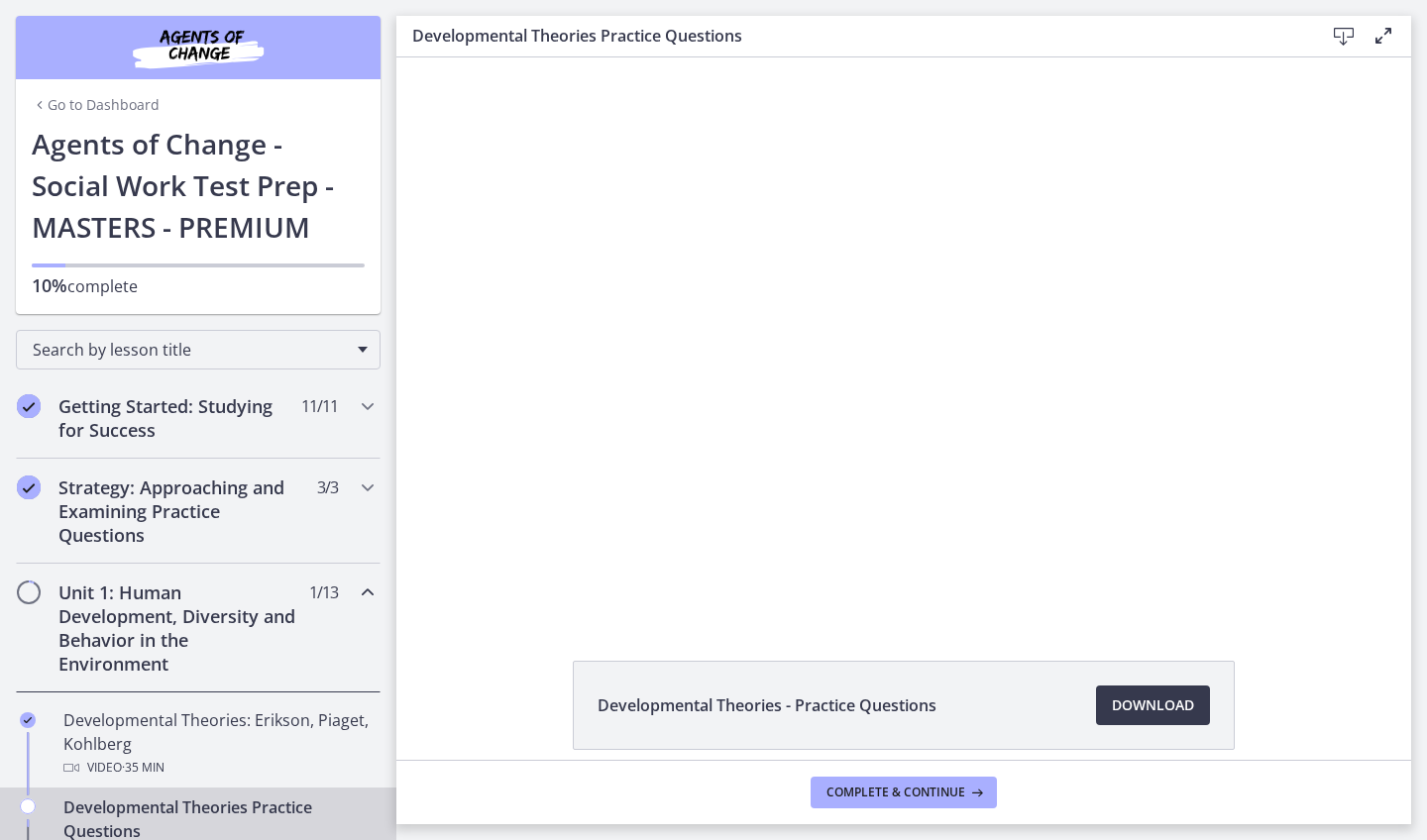 click at bounding box center [904, 336] 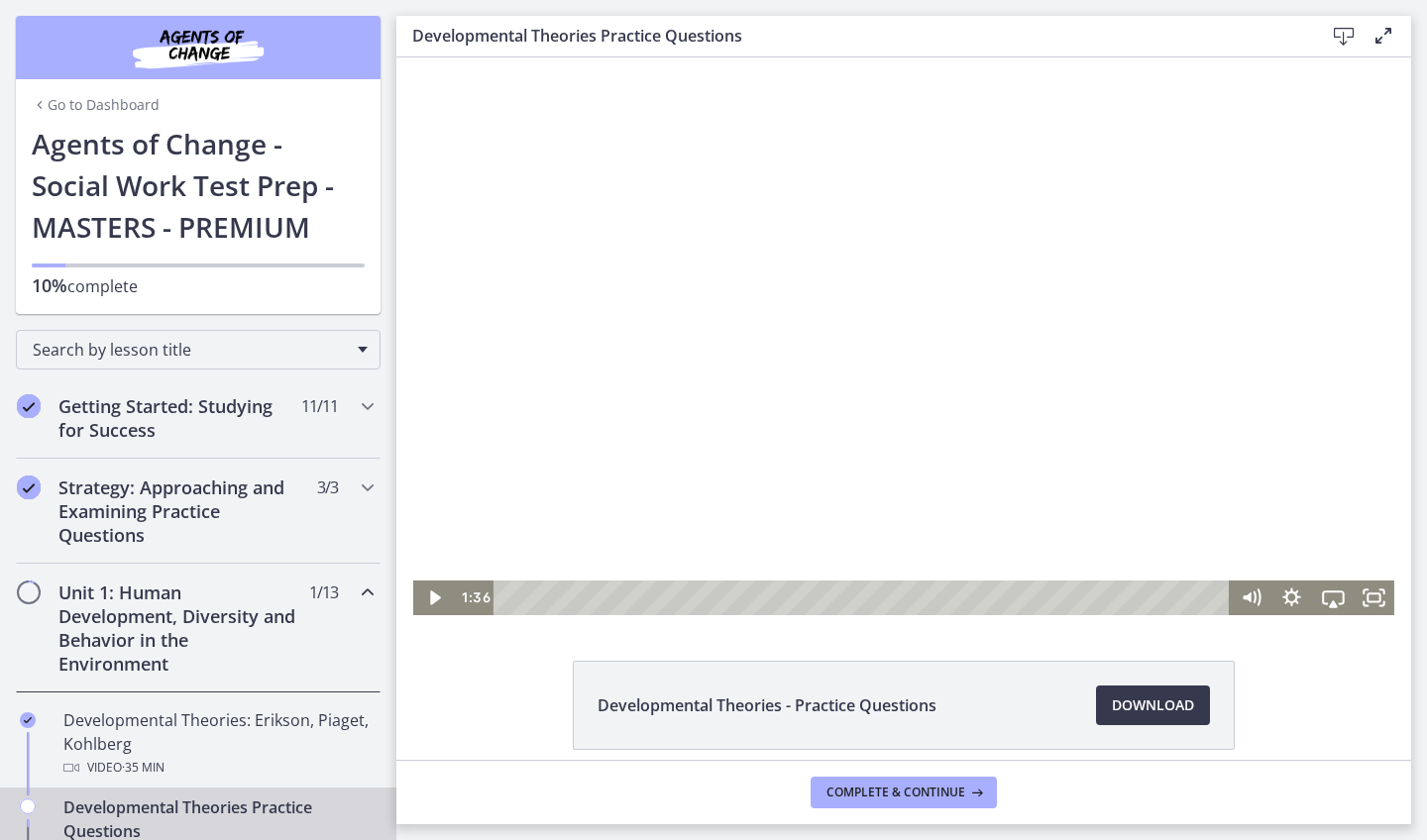 click at bounding box center [904, 336] 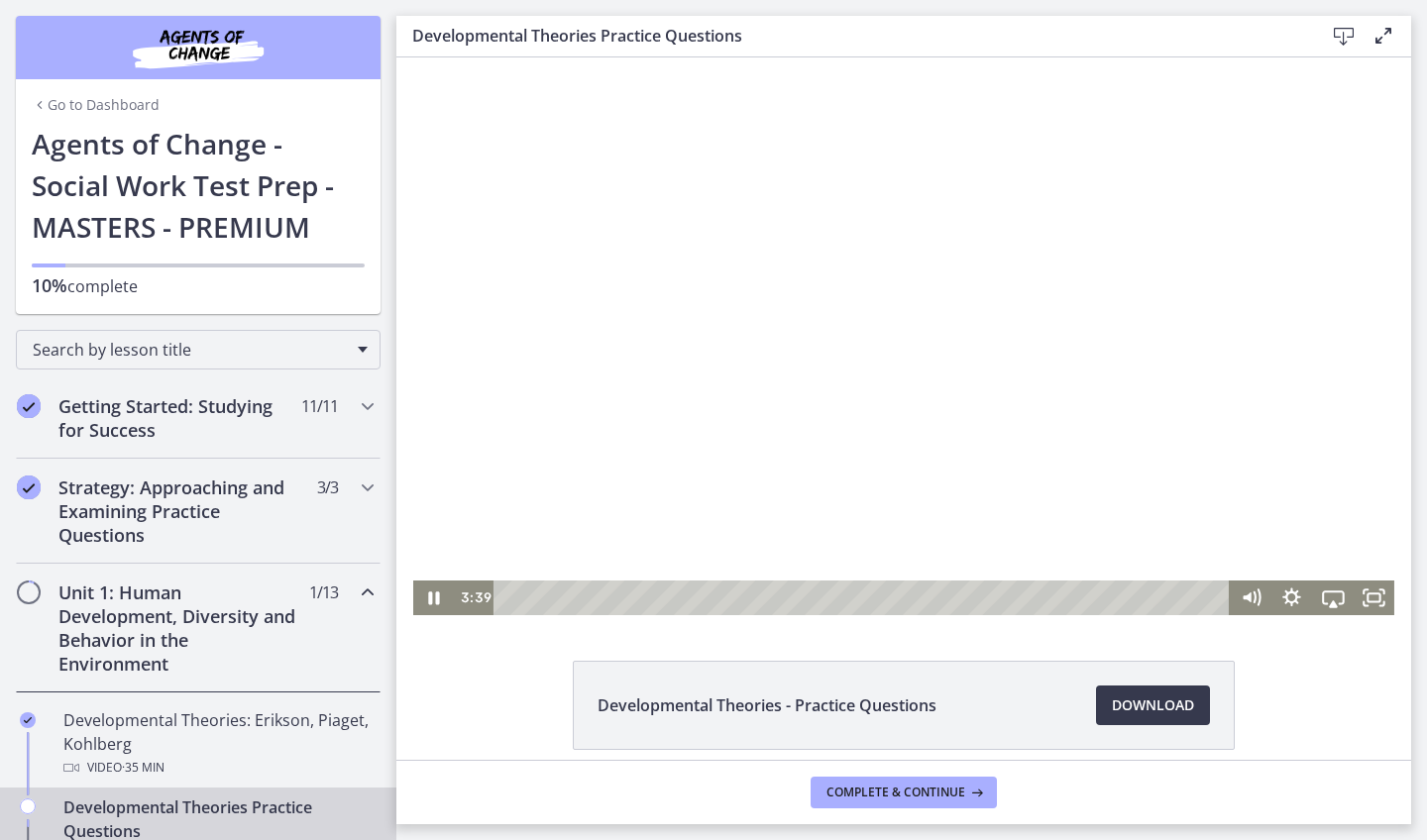 click at bounding box center (904, 336) 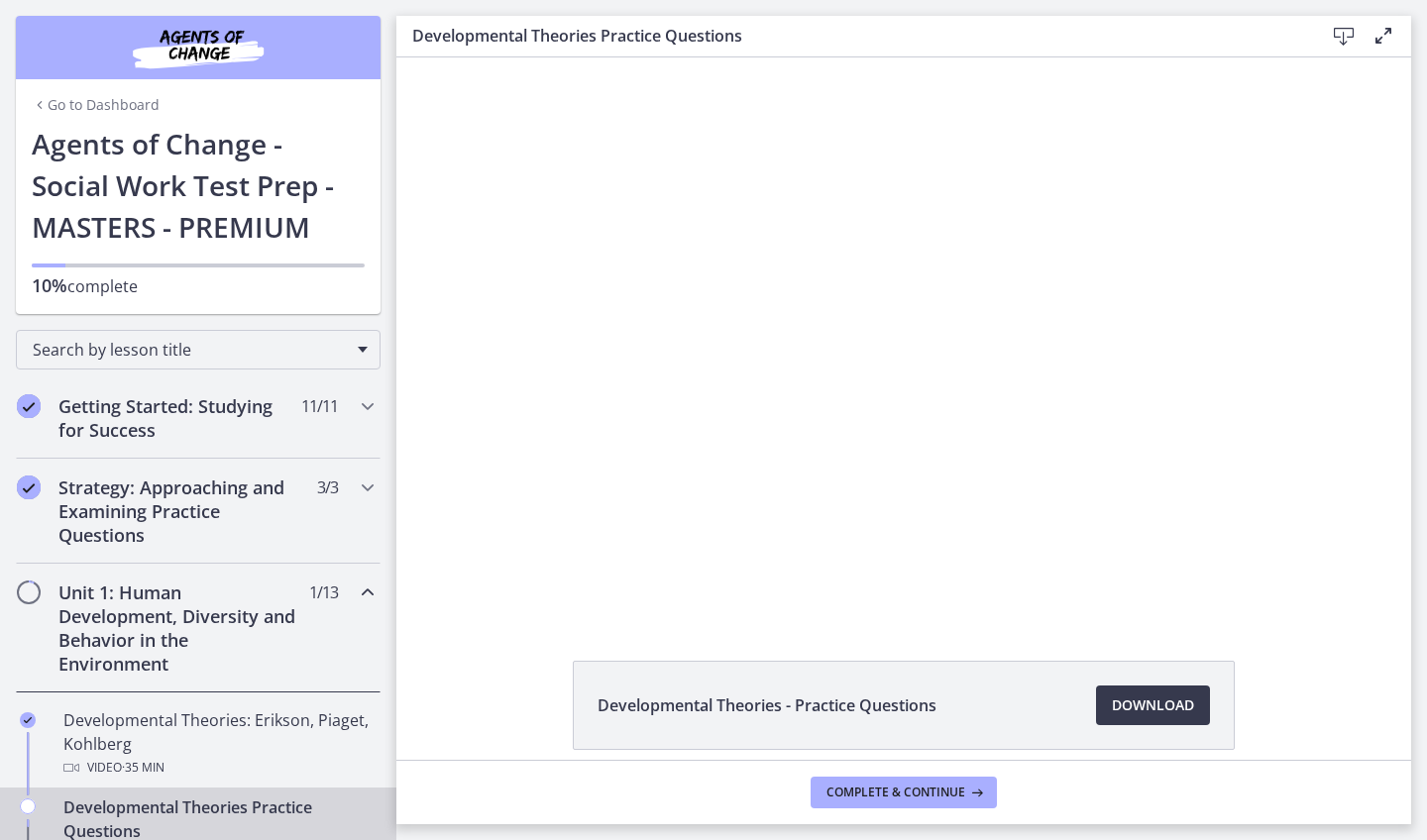 click at bounding box center [904, 336] 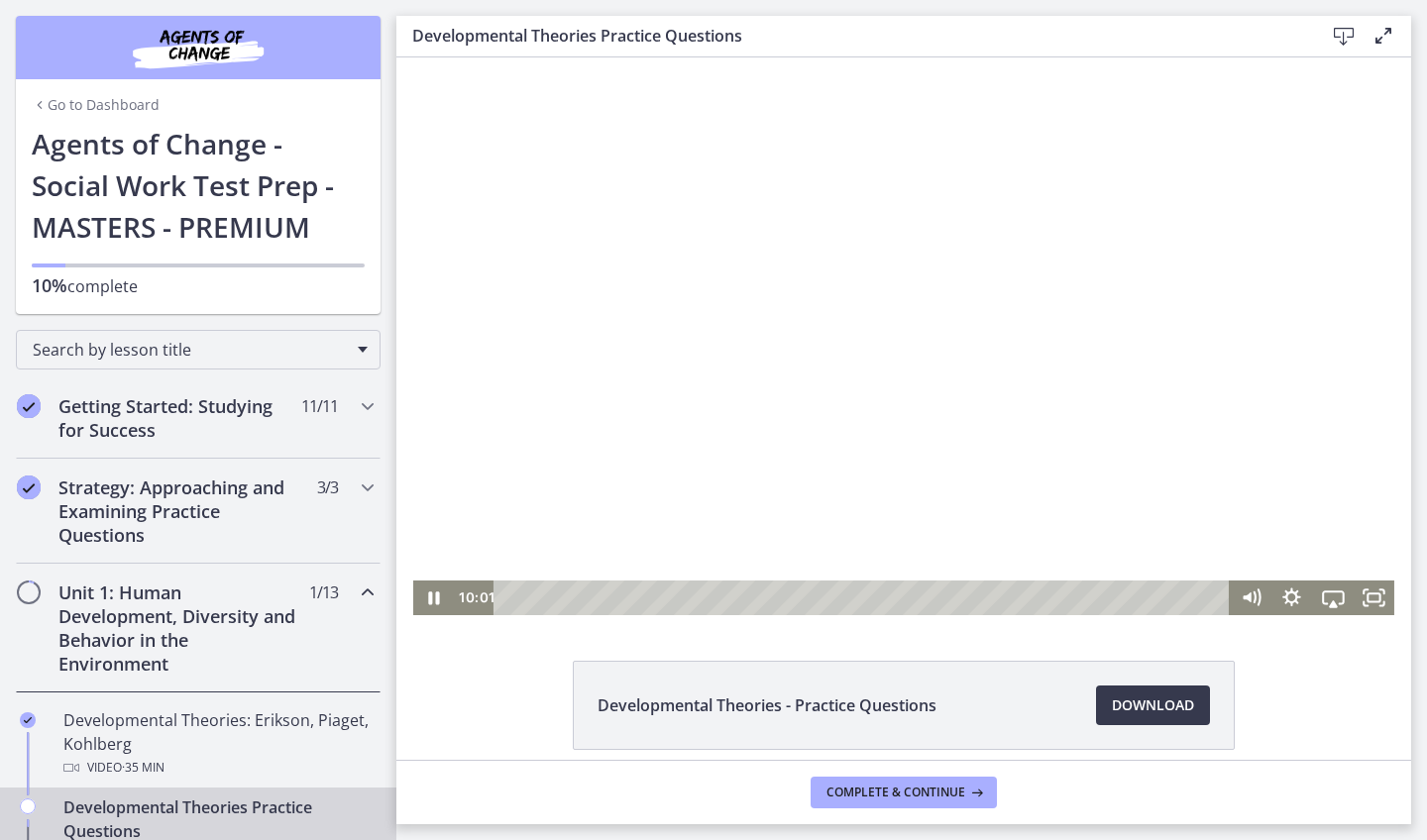 click at bounding box center [904, 336] 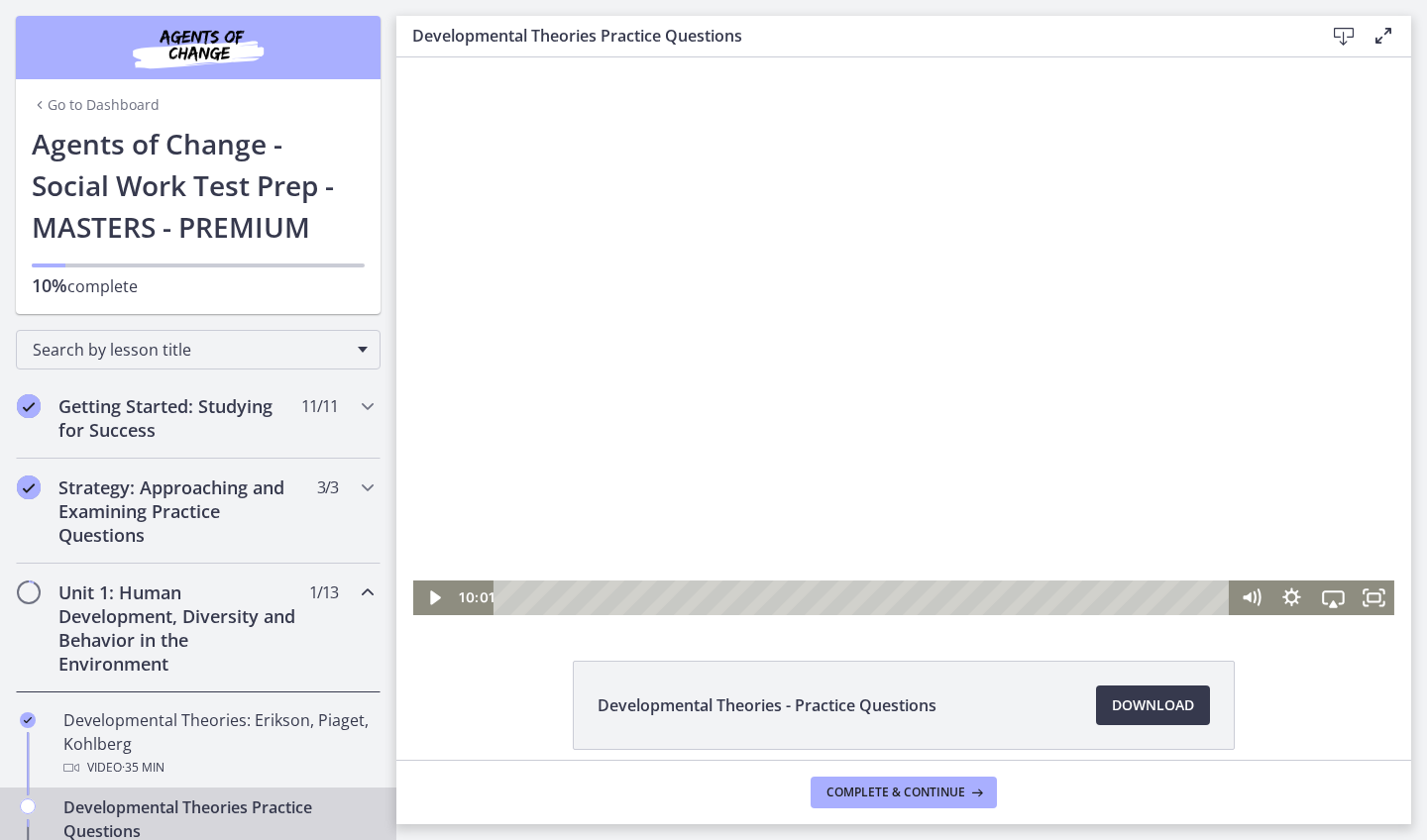 click at bounding box center (904, 336) 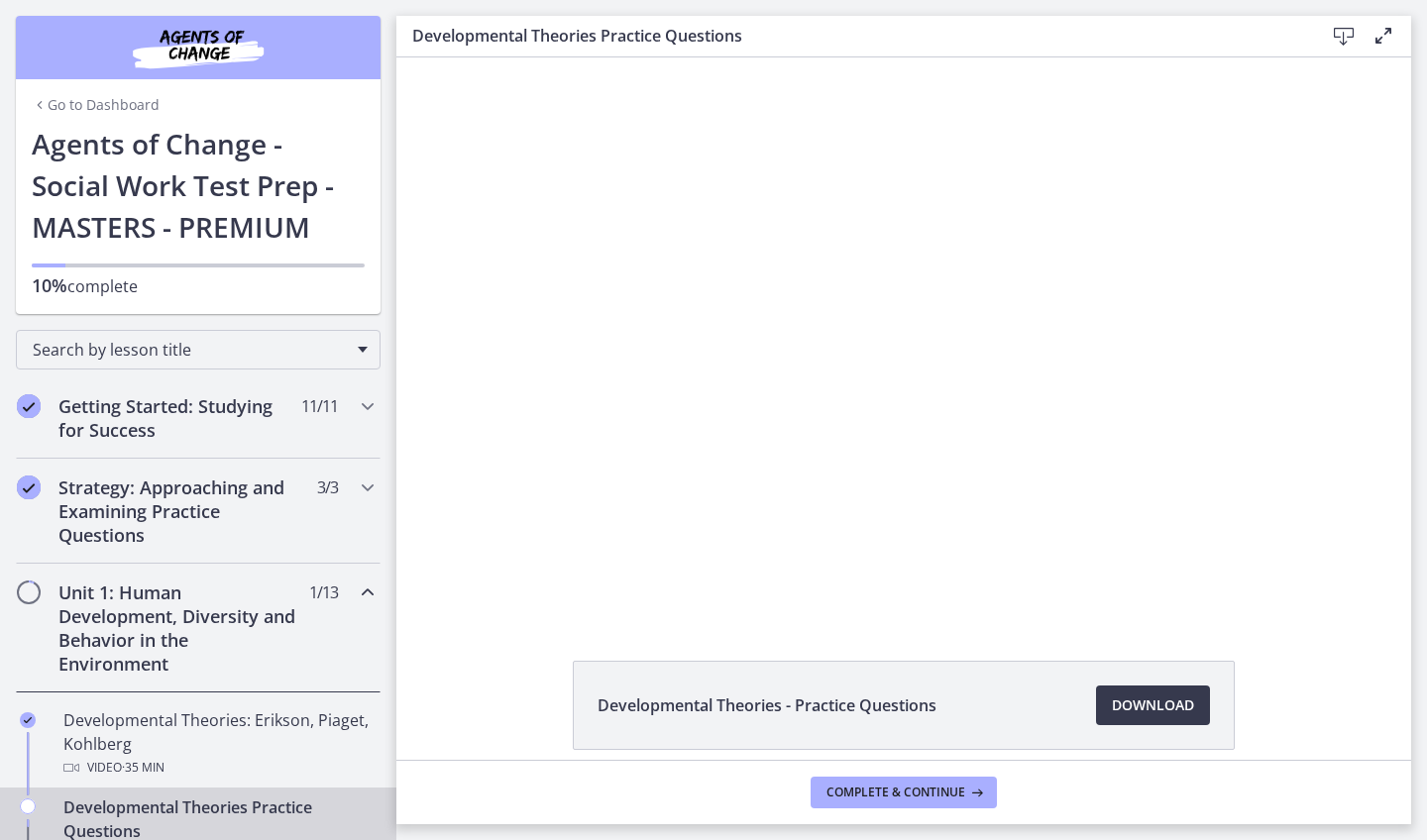 click at bounding box center [904, 336] 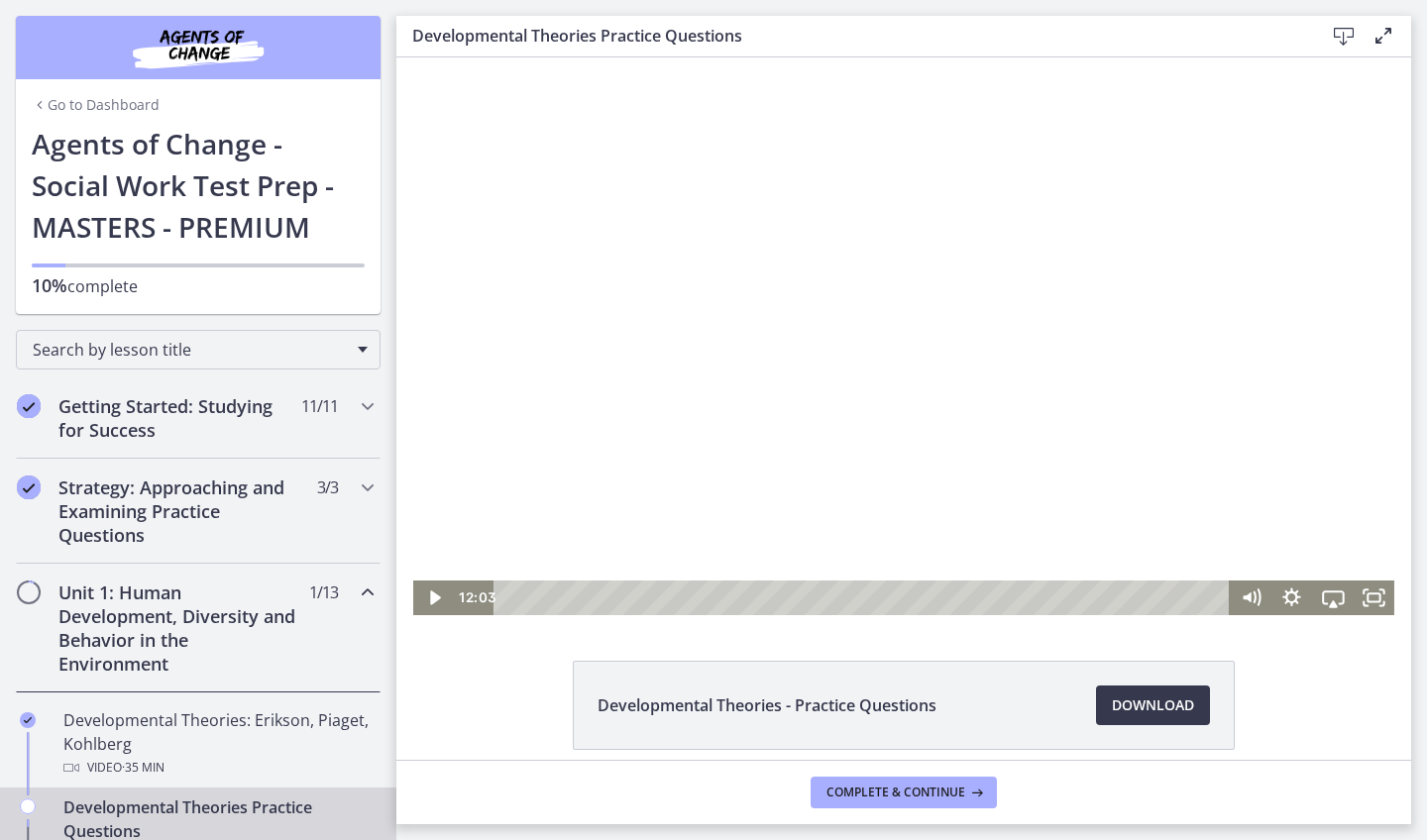click at bounding box center [904, 336] 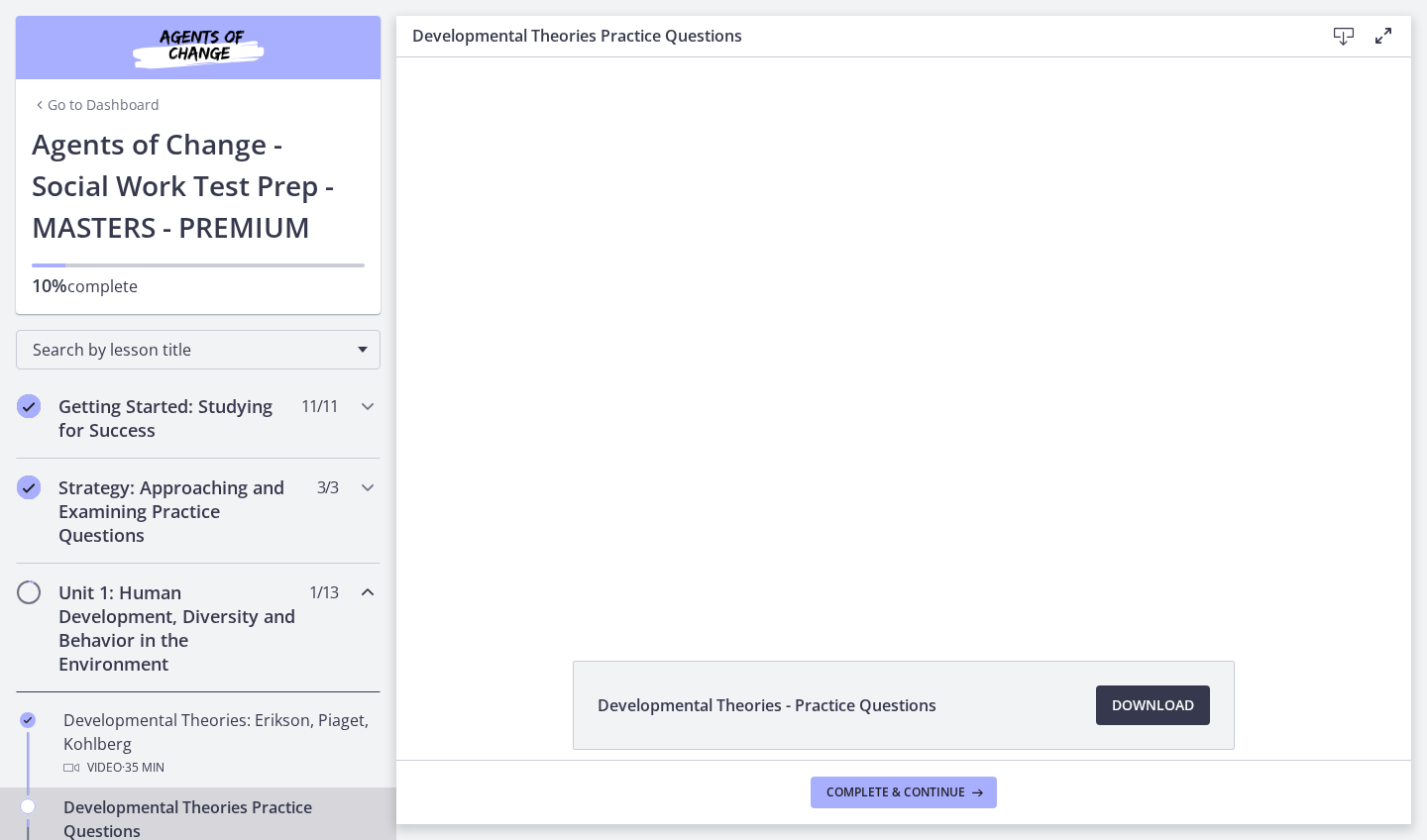 click at bounding box center (904, 336) 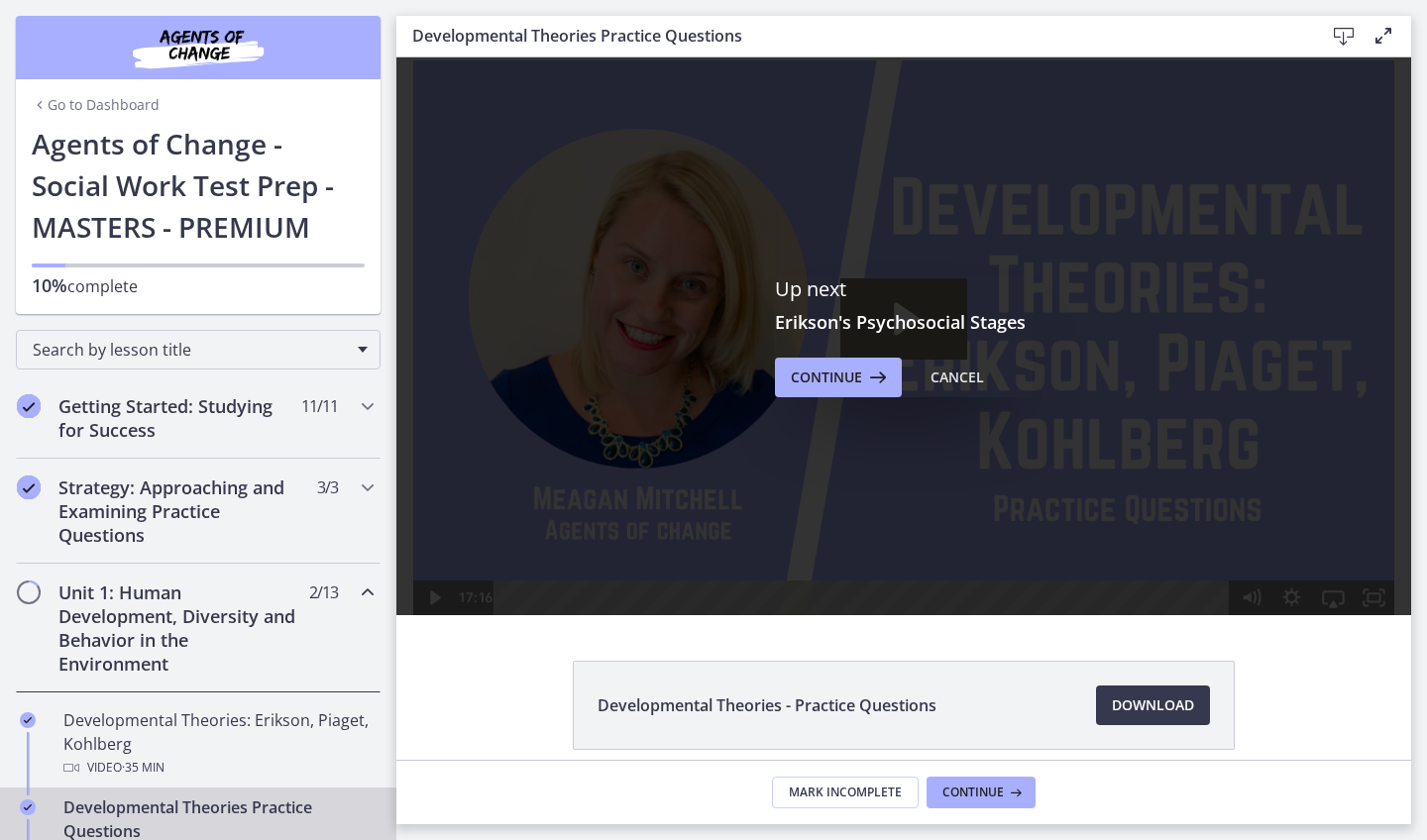 scroll, scrollTop: 0, scrollLeft: 0, axis: both 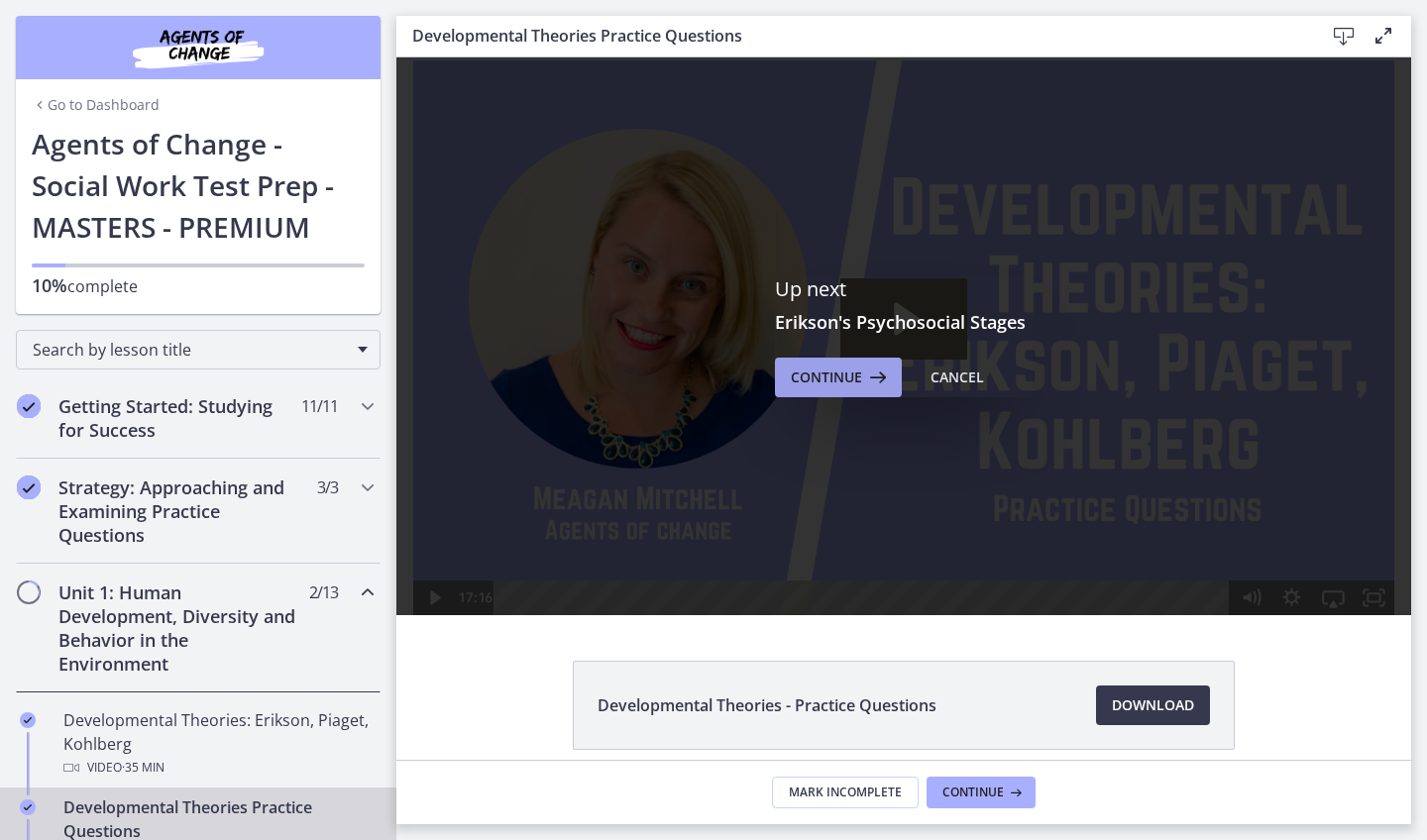 click on "Continue" at bounding box center [826, 377] 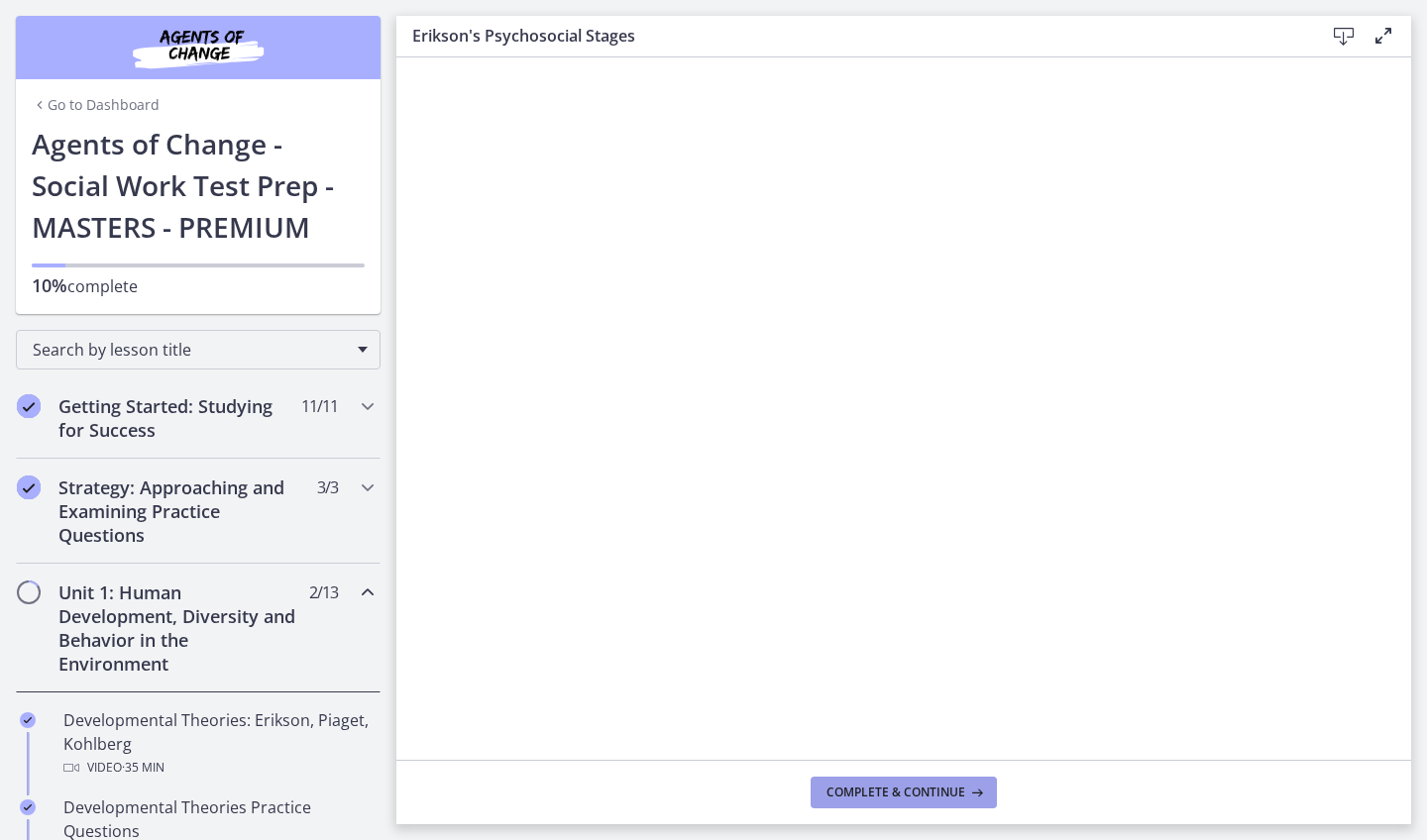 click at bounding box center (975, 792) 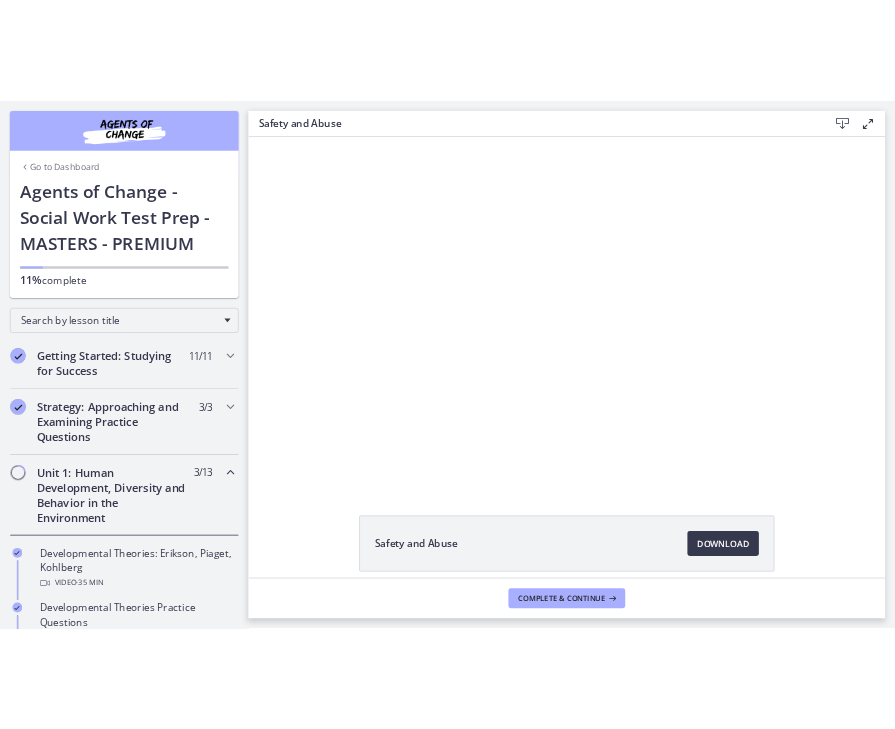 scroll, scrollTop: 0, scrollLeft: 0, axis: both 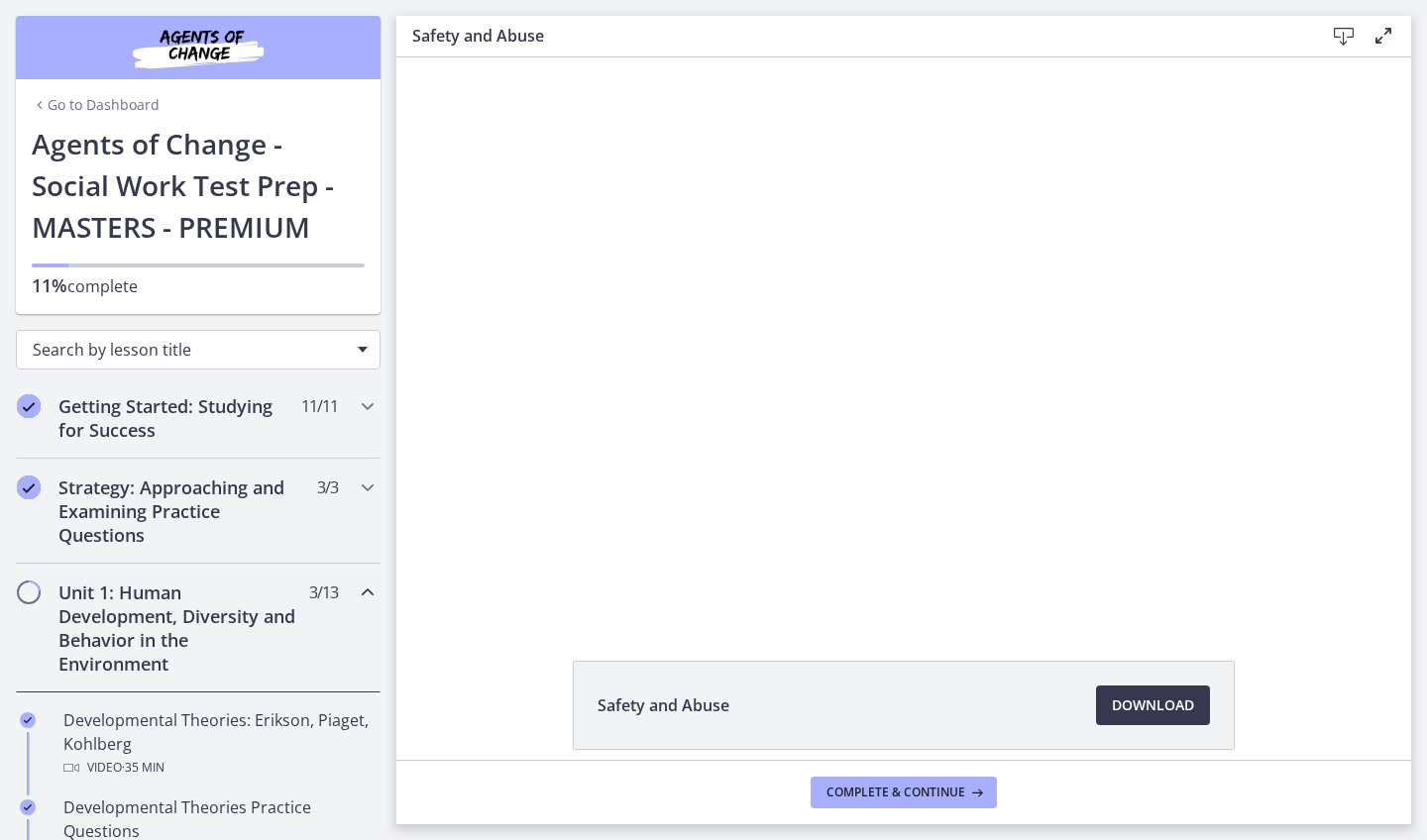 click on "Search by lesson title" at bounding box center (190, 350) 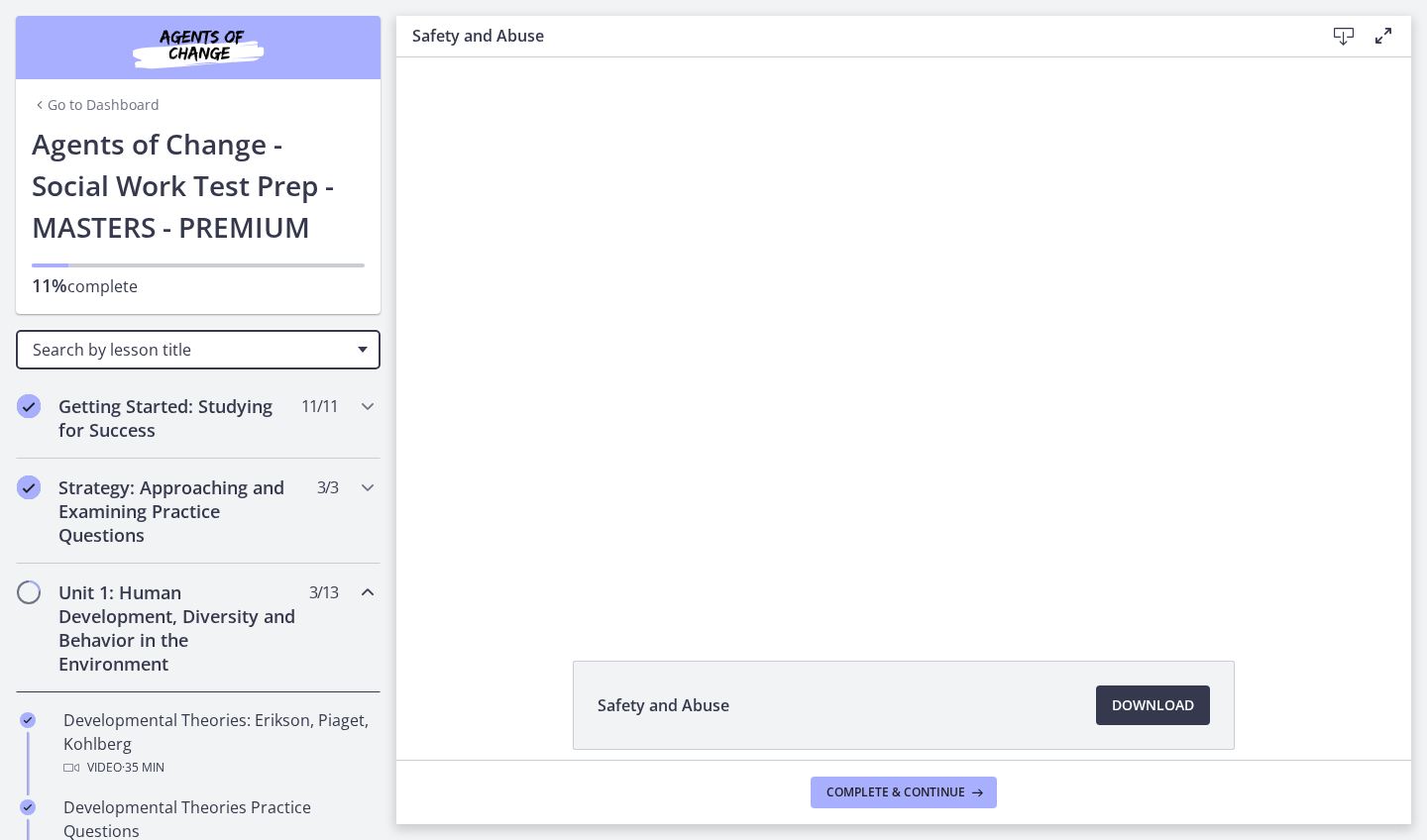 click on "Search by lesson title" at bounding box center (190, 350) 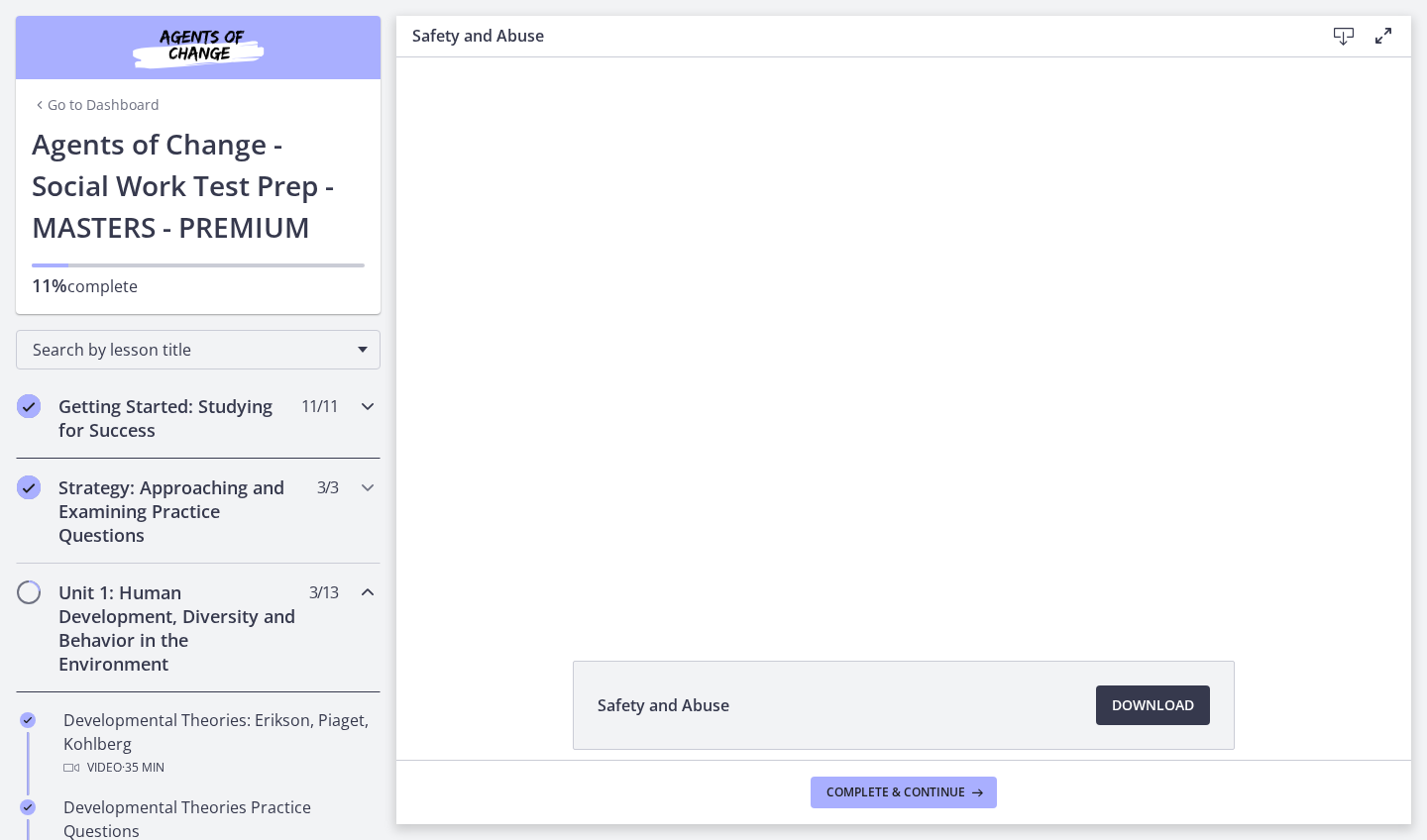click on "Getting Started: Studying for Success
11  /  11
Completed" at bounding box center [198, 418] 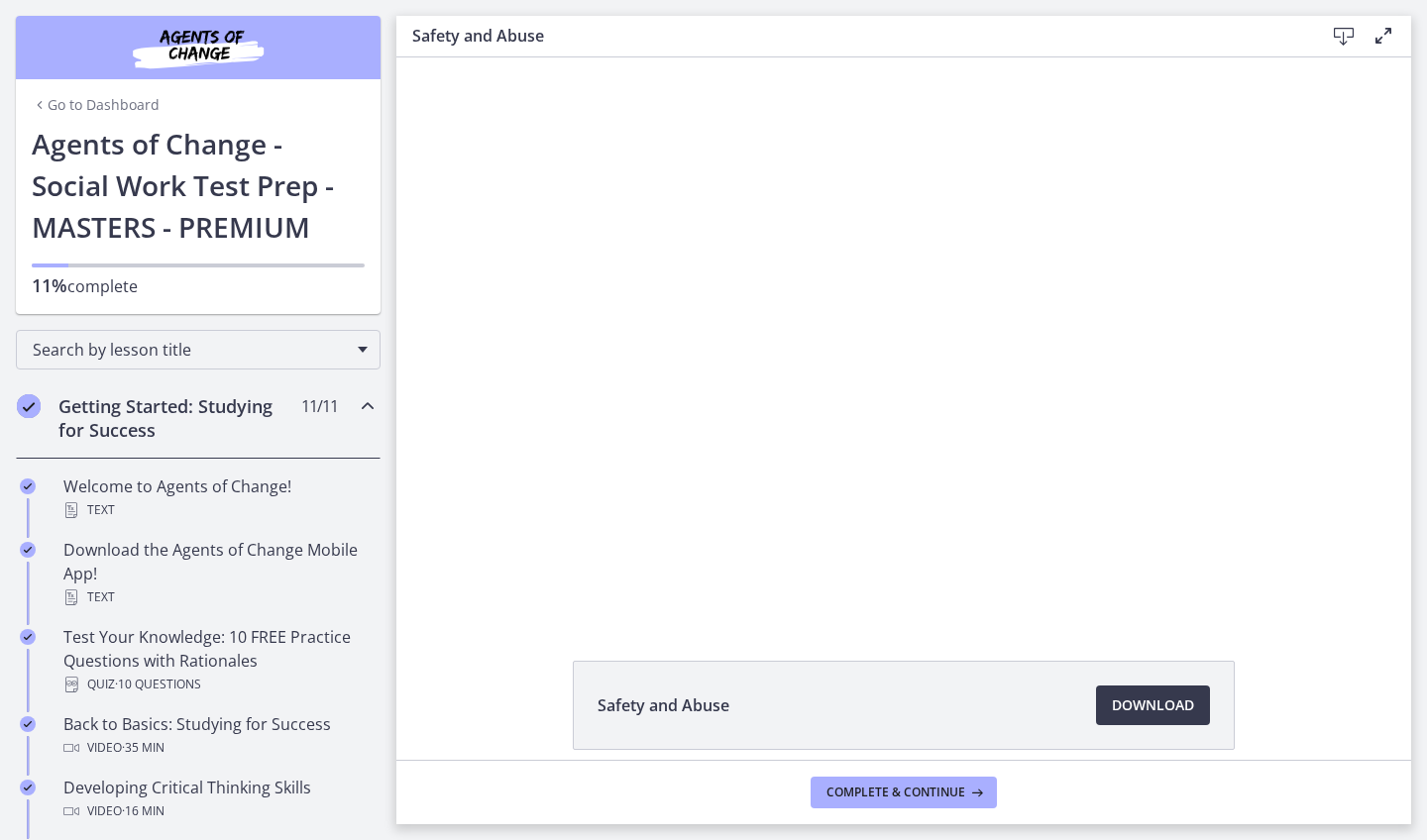 click on "Getting Started: Studying for Success
11  /  11
Completed" at bounding box center (198, 418) 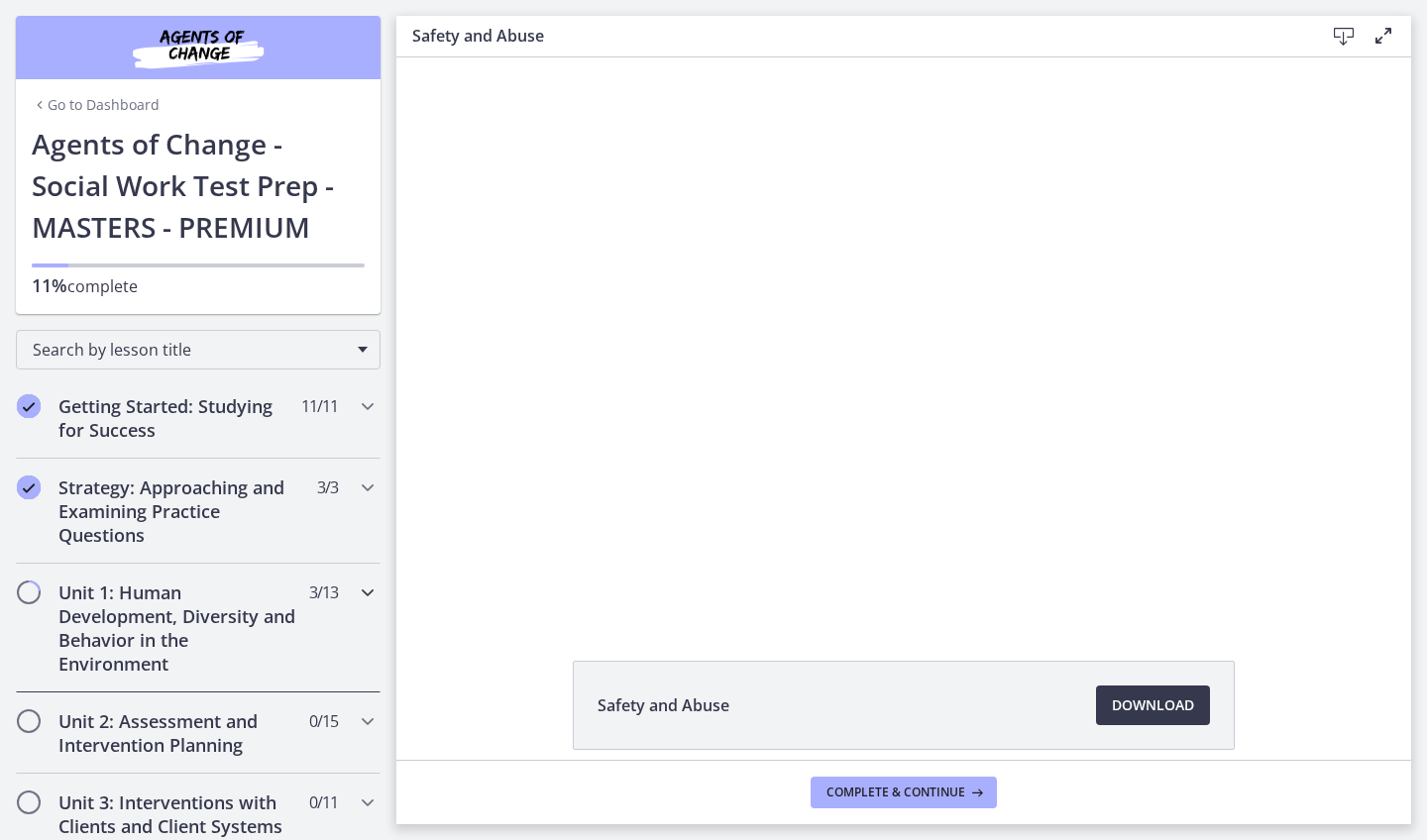 click on "3  /  13
Completed" at bounding box center [323, 592] 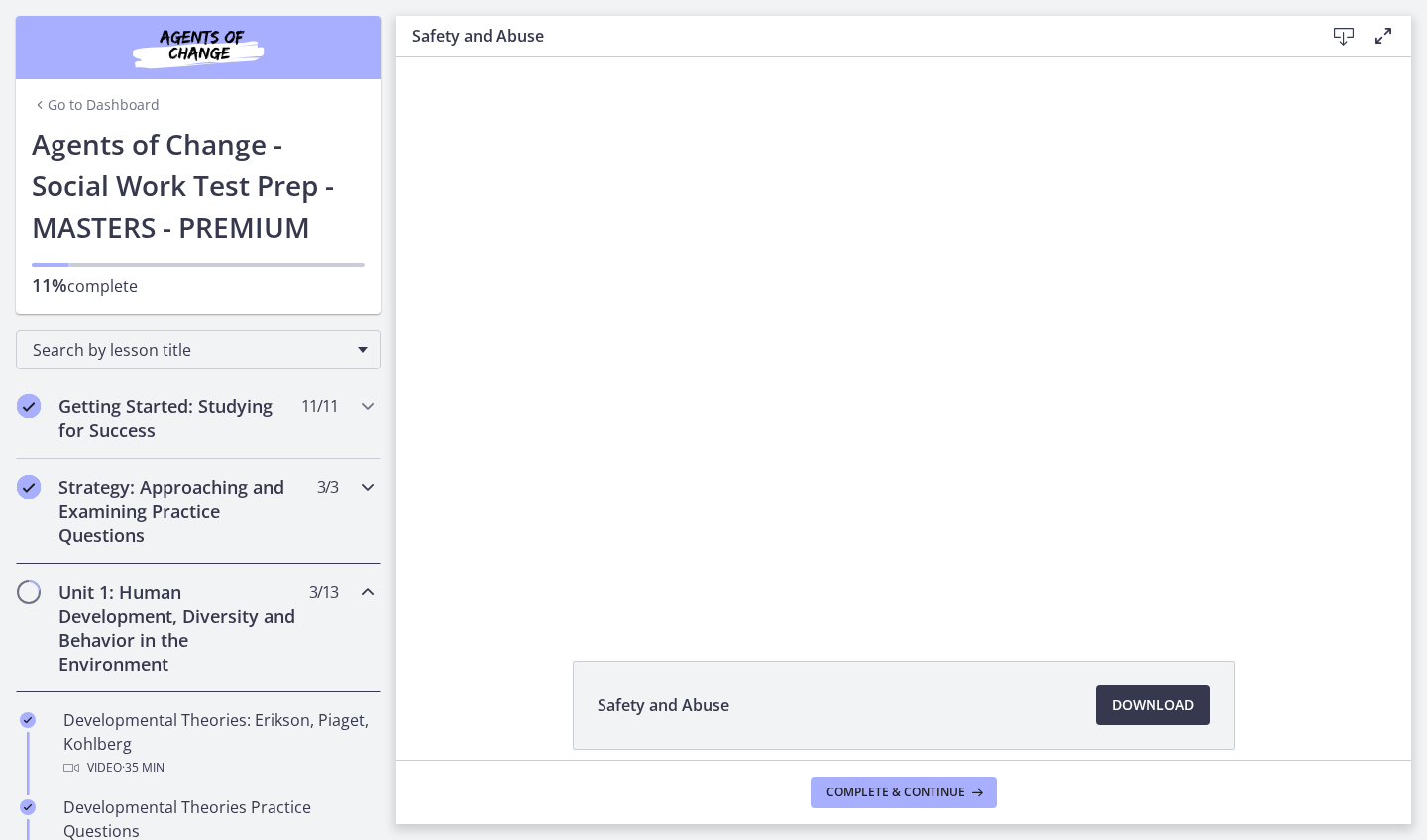 click on "Strategy: Approaching and Examining Practice Questions
3  /  3
Completed" at bounding box center [198, 511] 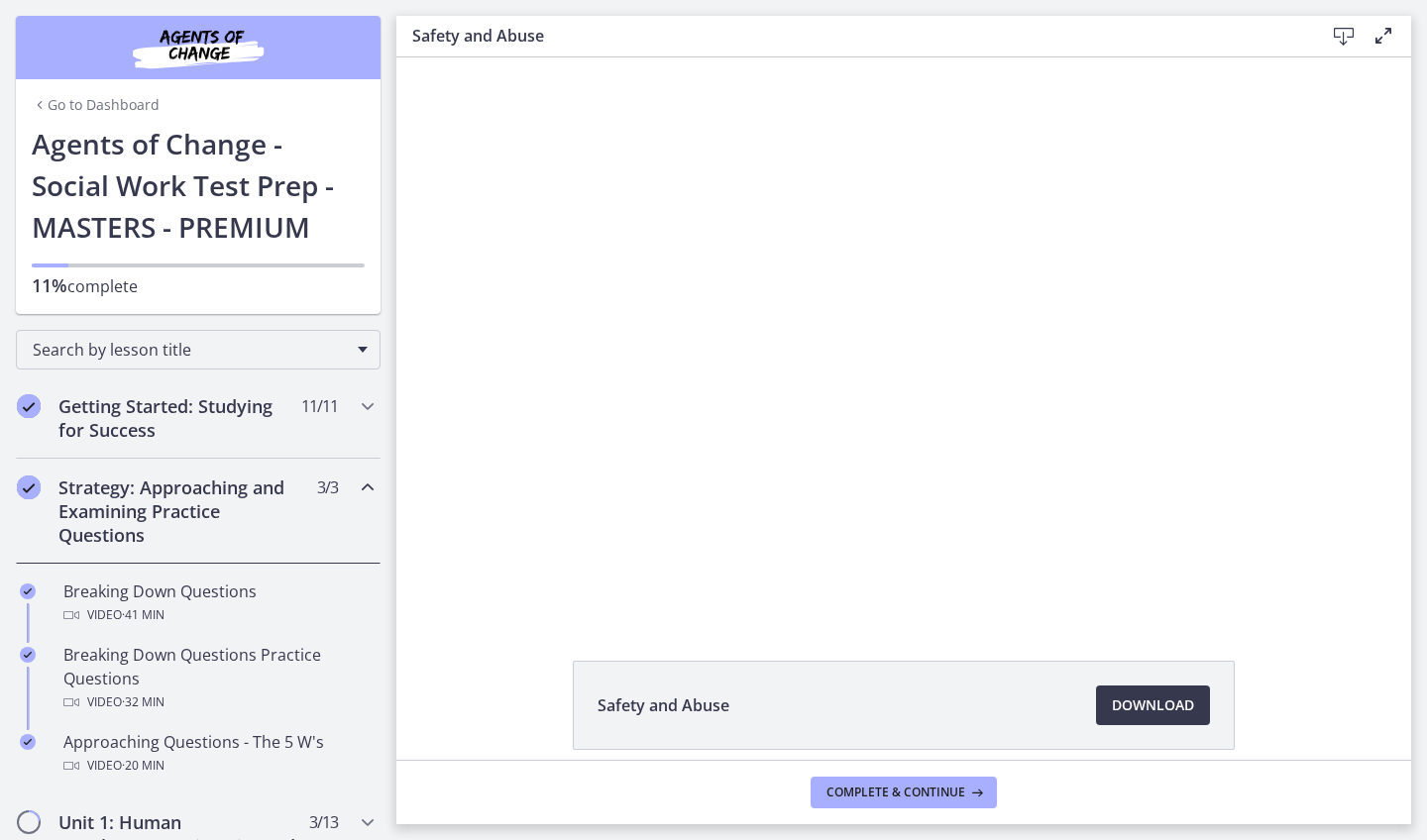 drag, startPoint x: 1422, startPoint y: 56, endPoint x: 1425, endPoint y: 93, distance: 37.12142 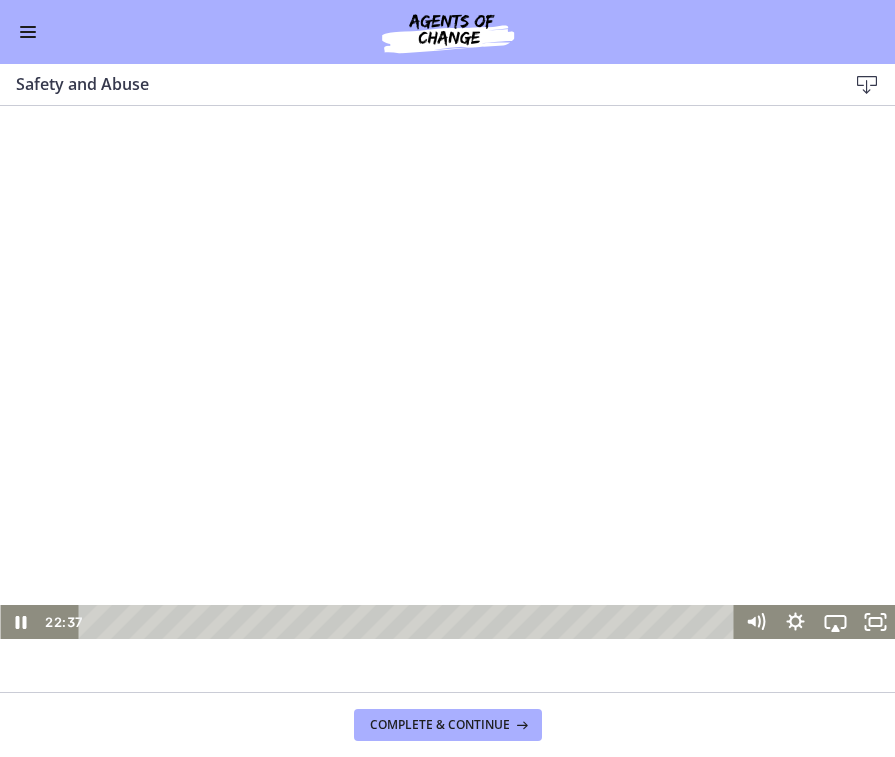 click at bounding box center (447, 387) 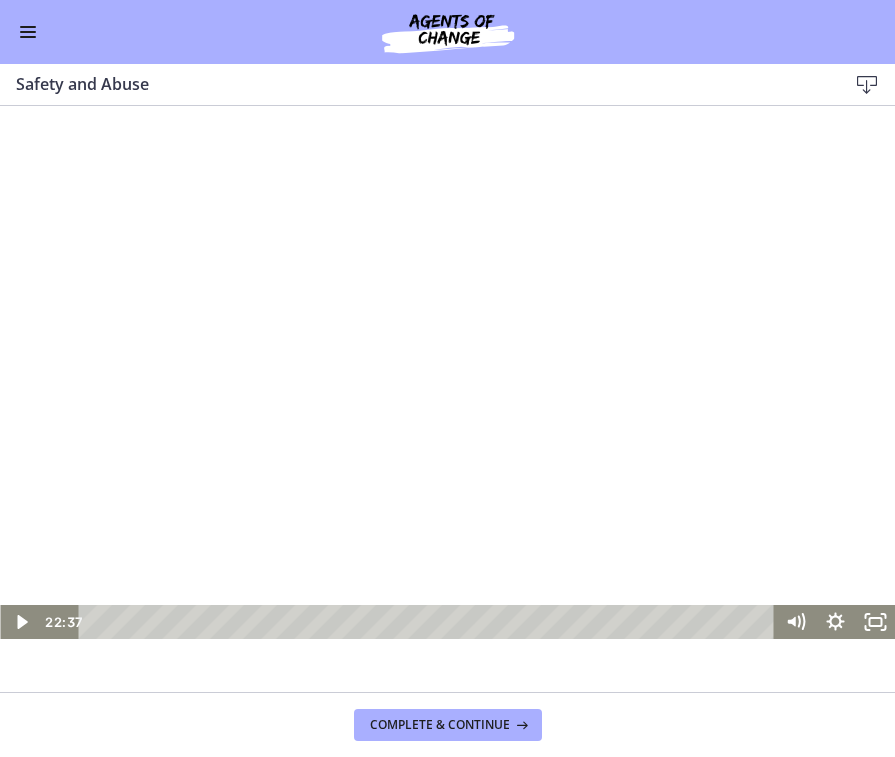 click at bounding box center (447, 387) 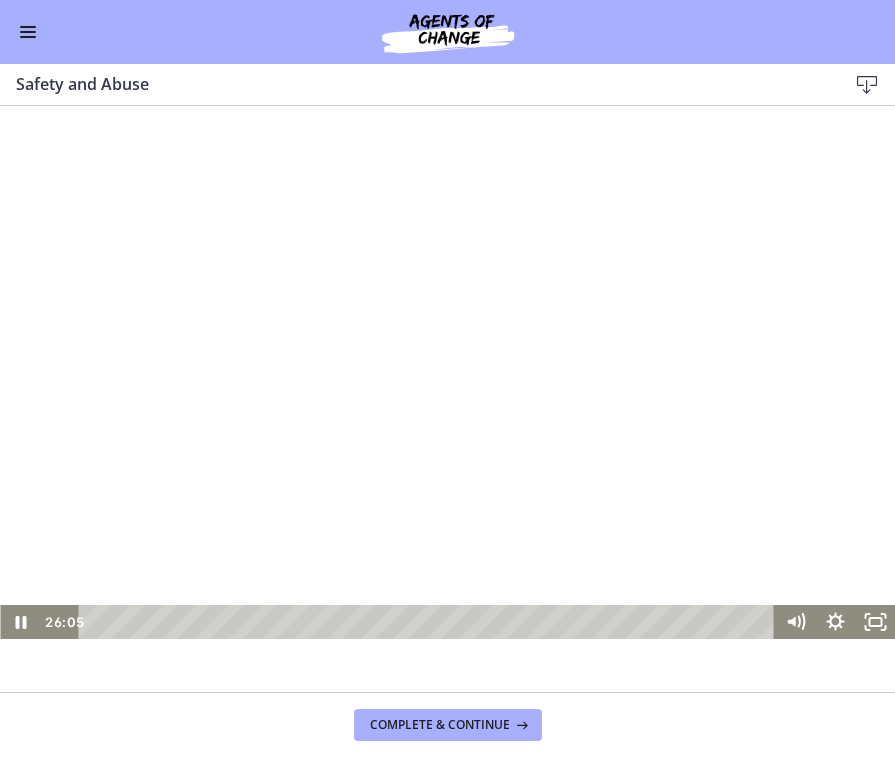 click at bounding box center [447, 387] 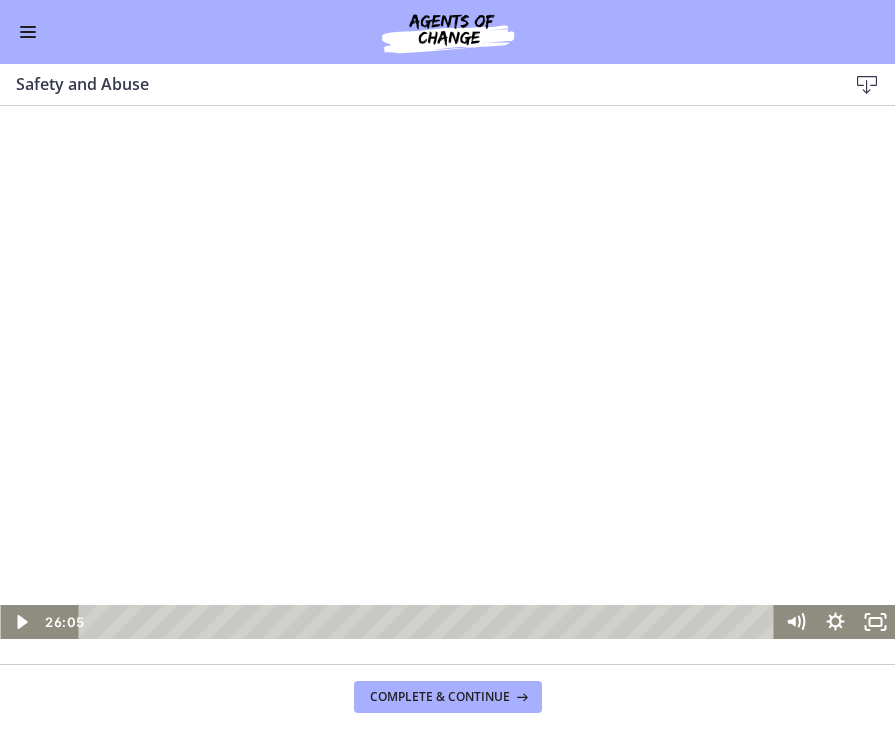 click at bounding box center [447, 387] 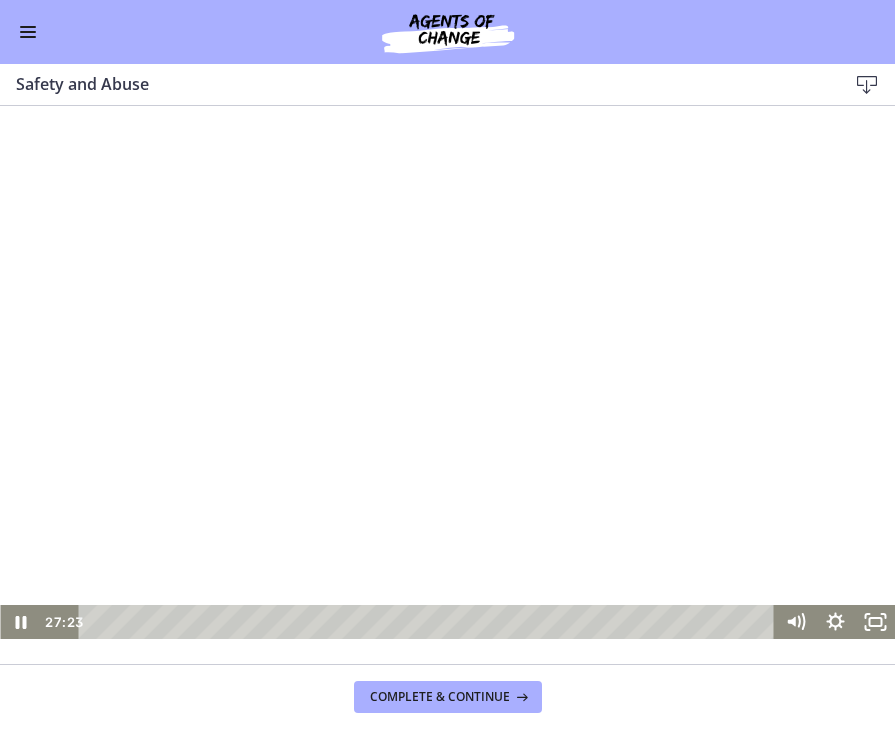 click at bounding box center (447, 387) 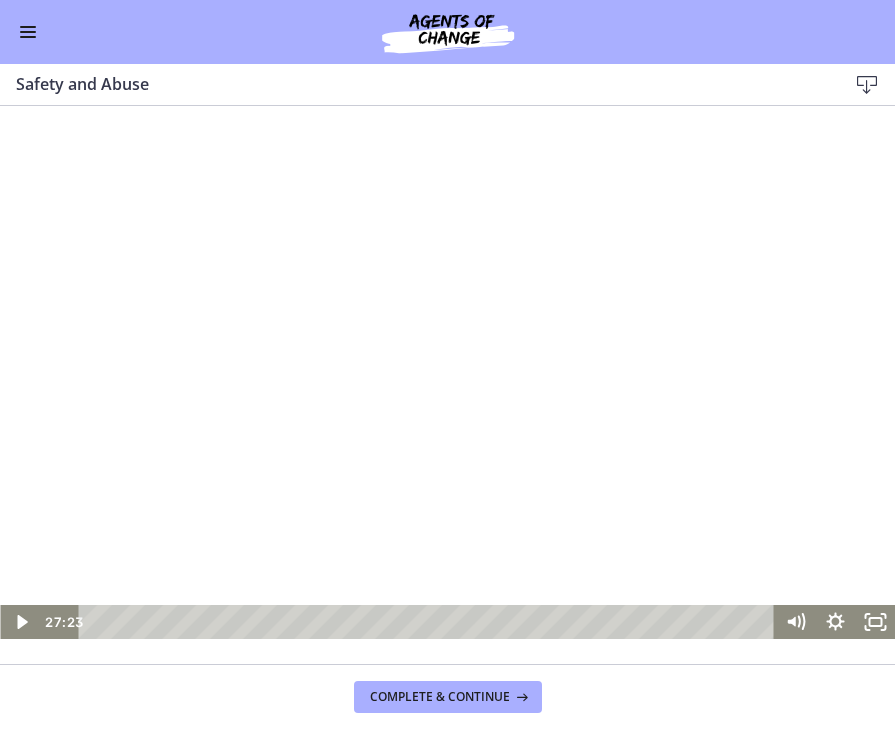 click at bounding box center (447, 387) 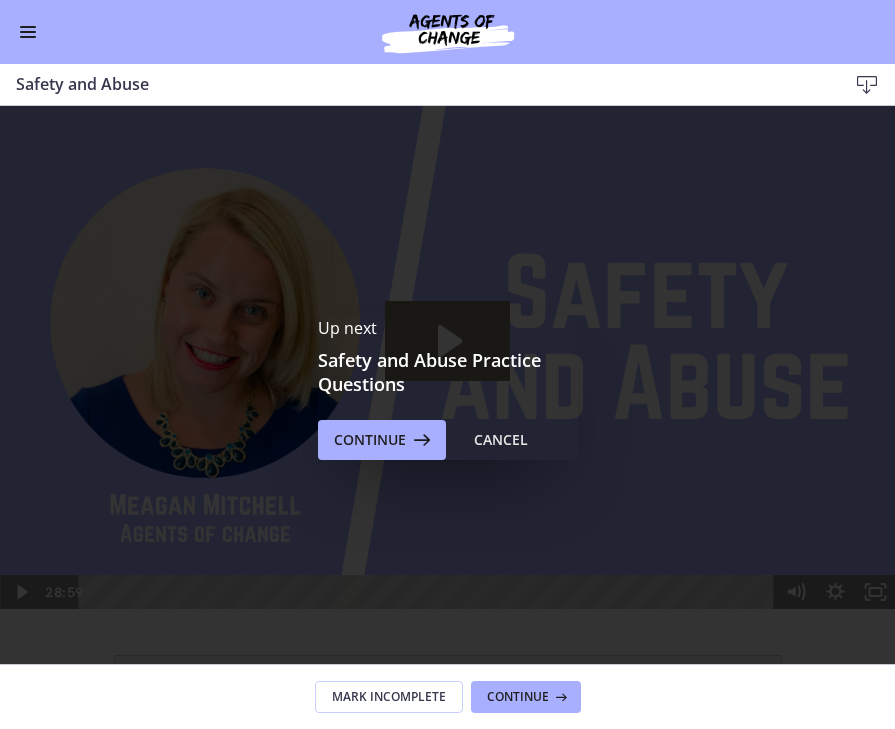 scroll, scrollTop: 0, scrollLeft: 0, axis: both 